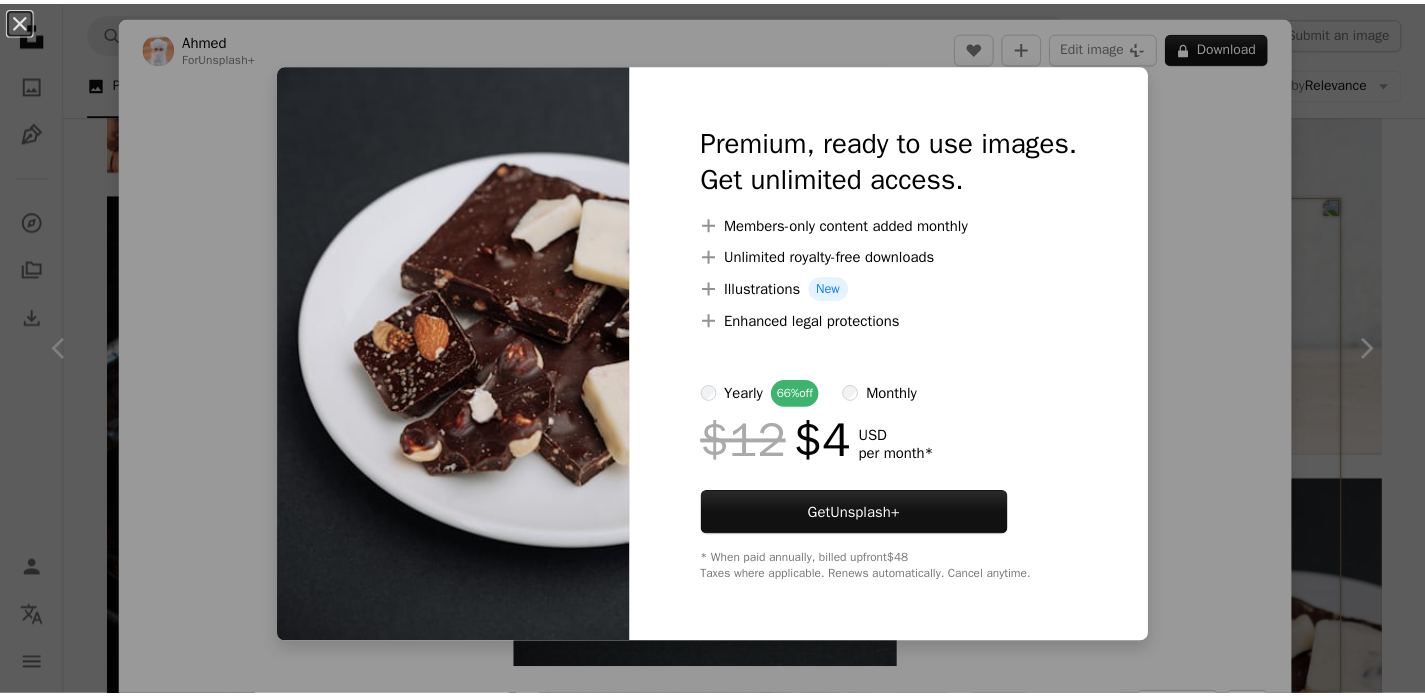 scroll, scrollTop: 9945, scrollLeft: 0, axis: vertical 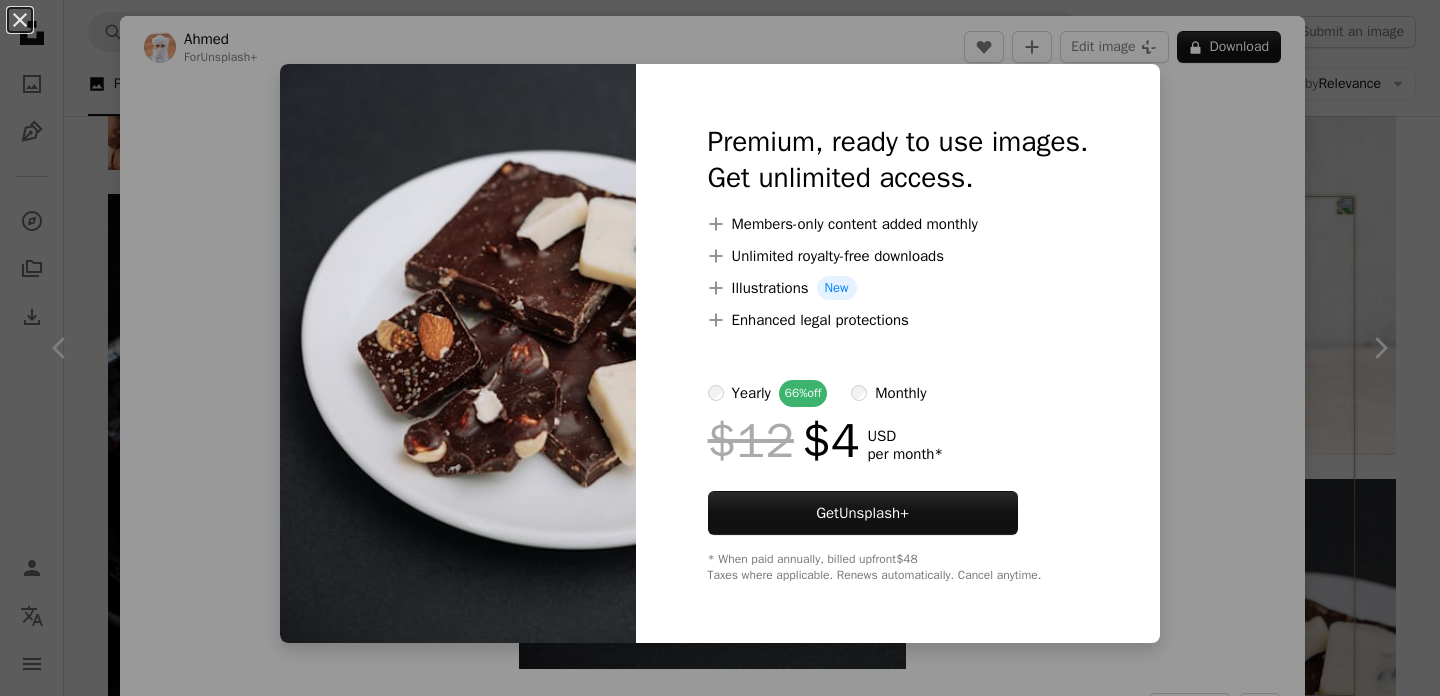click on "An X shape Premium, ready to use images. Get unlimited access. A plus sign Members-only content added monthly A plus sign Unlimited royalty-free downloads A plus sign Illustrations  New A plus sign Enhanced legal protections yearly 66%  off monthly $12   $4 USD per month * Get  Unsplash+ * When paid annually, billed upfront  $48 Taxes where applicable. Renews automatically. Cancel anytime." at bounding box center [720, 348] 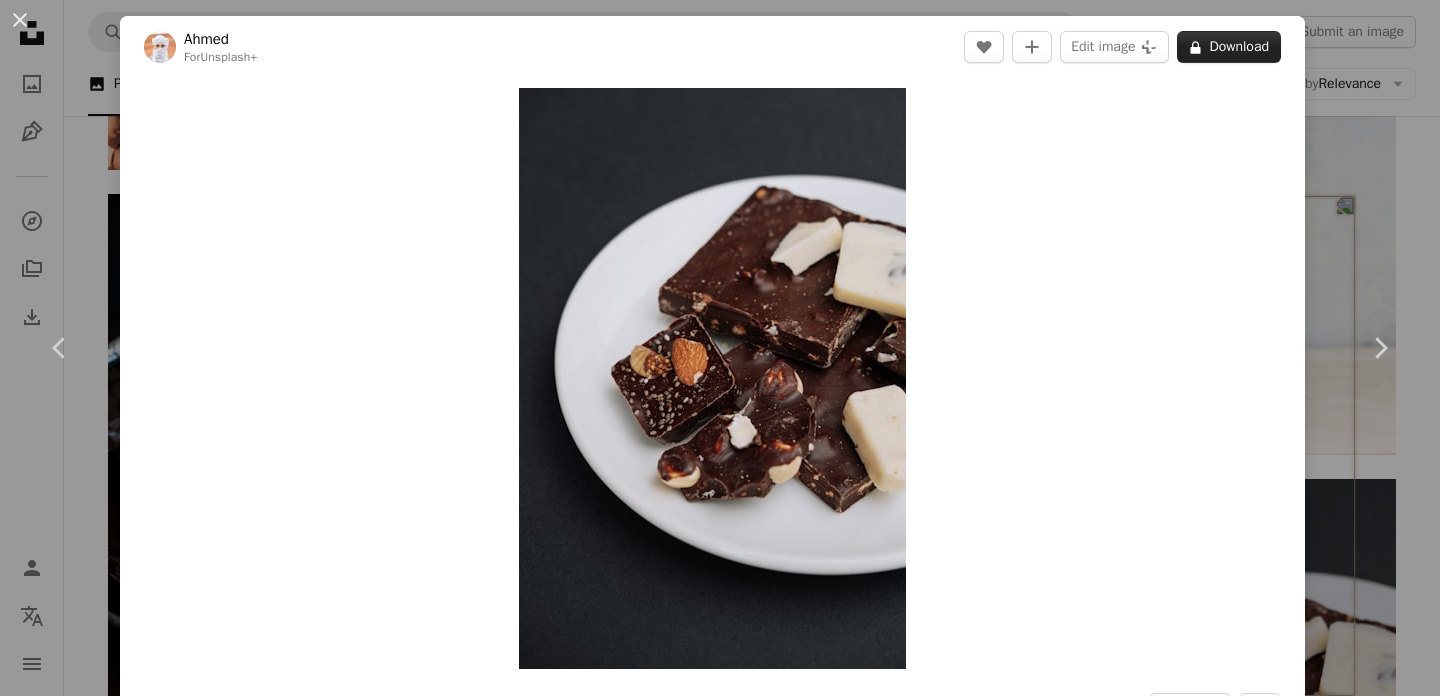 click on "A lock   Download" at bounding box center (1229, 47) 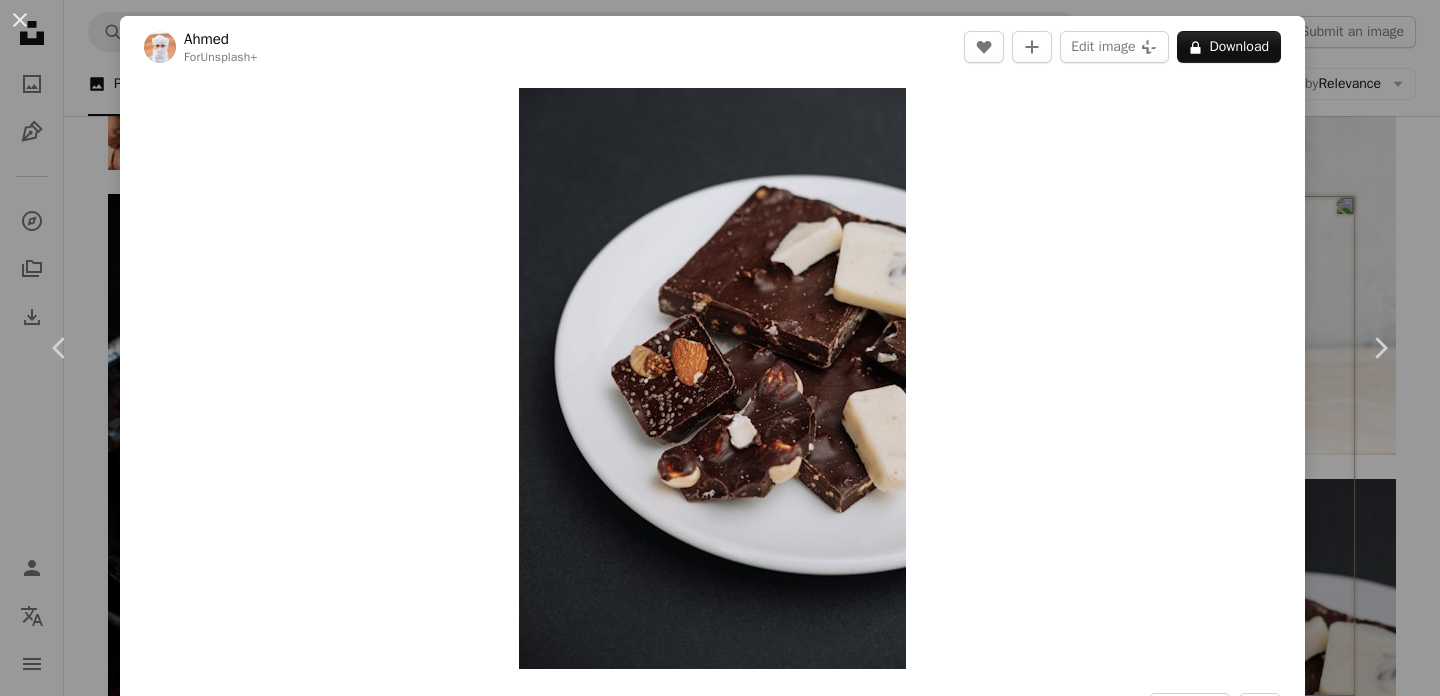click on "An X shape Premium, ready to use images. Get unlimited access. A plus sign Members-only content added monthly A plus sign Unlimited royalty-free downloads A plus sign Illustrations  New A plus sign Enhanced legal protections yearly 66%  off monthly $12   $4 USD per month * Get  Unsplash+ * When paid annually, billed upfront  $48 Taxes where applicable. Renews automatically. Cancel anytime." at bounding box center [720, 6210] 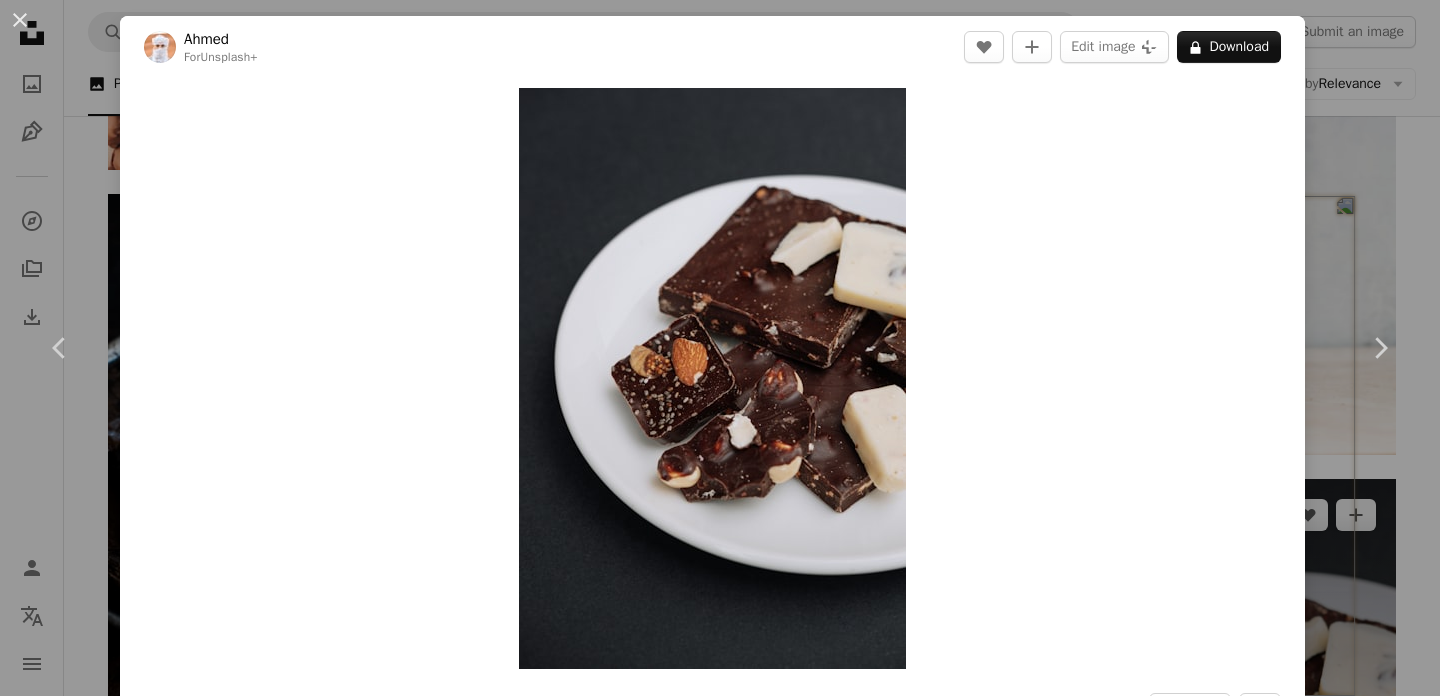 click on "An X shape Chevron left Chevron right [PERSON] For Unsplash+ A heart A plus sign Edit image Plus sign for Unsplash+ A lock Download Zoom in A forward-right arrow Share More Actions Calendar outlined Published on January [DAY], [YEAR] Safety Licensed under the Unsplash+ License chocolate candy food and drink cacao dark chocolate food presentation chocolates chocolate candy Free stock photos From this series Plus sign for Unsplash+ Related images Plus sign for Unsplash+ A heart A plus sign [PERSON] For Unsplash+ A lock Download Plus sign for Unsplash+ A heart A plus sign [PERSON] For Unsplash+ A lock Download Plus sign for Unsplash+ A heart A plus sign [PERSON] For Unsplash+ A lock Download Plus sign for Unsplash+ A heart A plus sign [PERSON] For Unsplash+ A lock Download Plus sign for Unsplash+ A heart A plus sign [PERSON] For Unsplash+ A lock Download Plus sign for Unsplash+ A heart A plus sign" at bounding box center (720, 348) 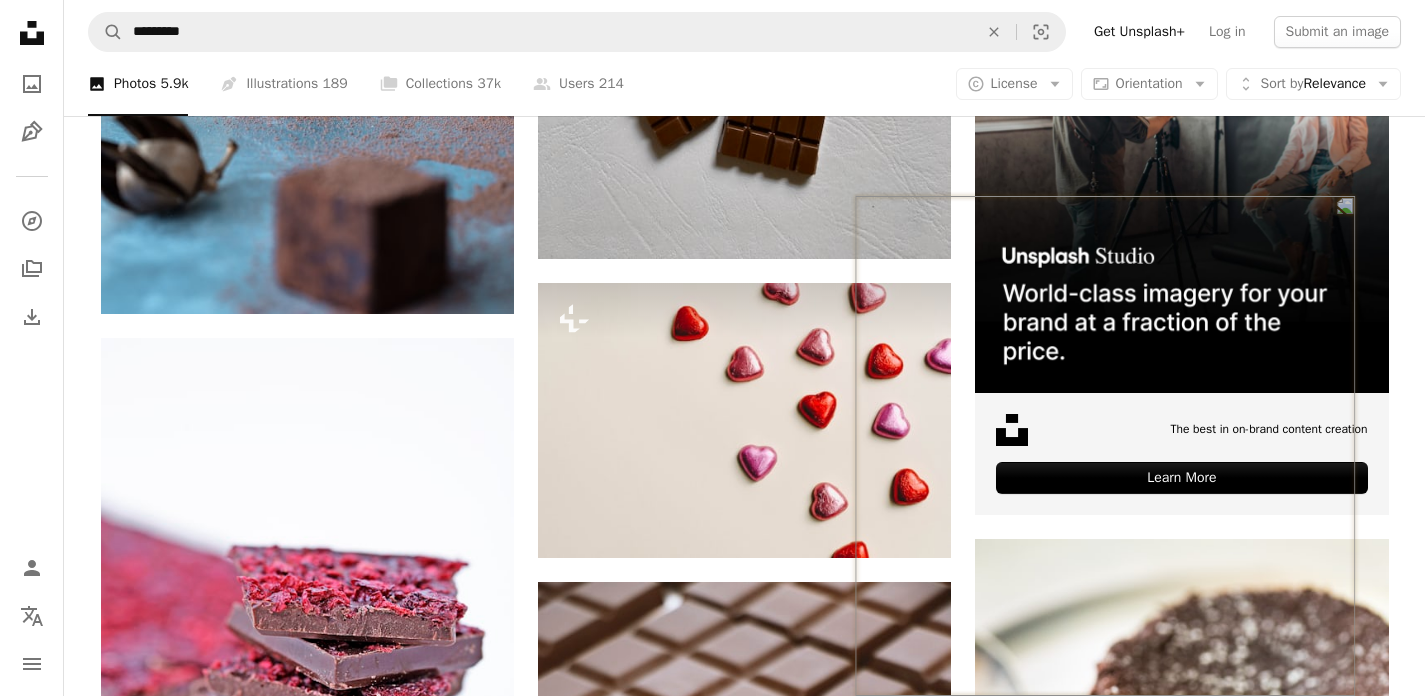 scroll, scrollTop: 11097, scrollLeft: 0, axis: vertical 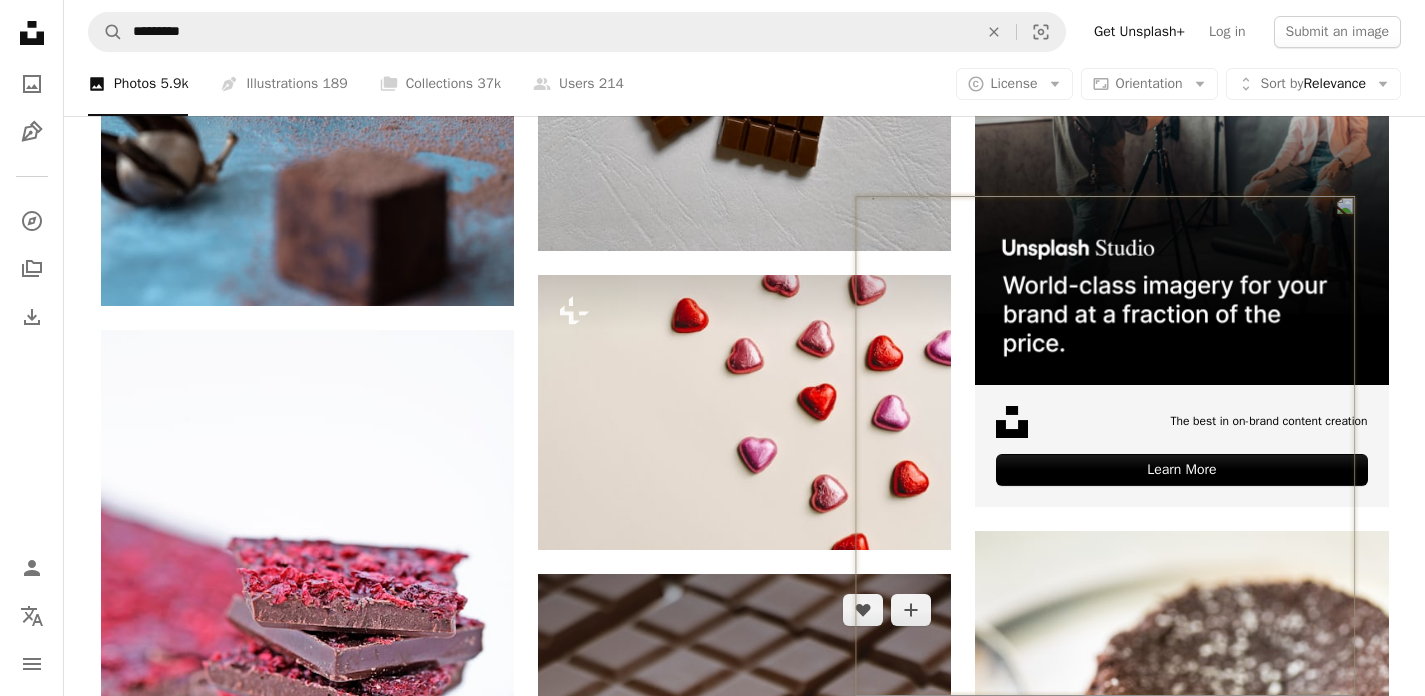 click at bounding box center [744, 884] 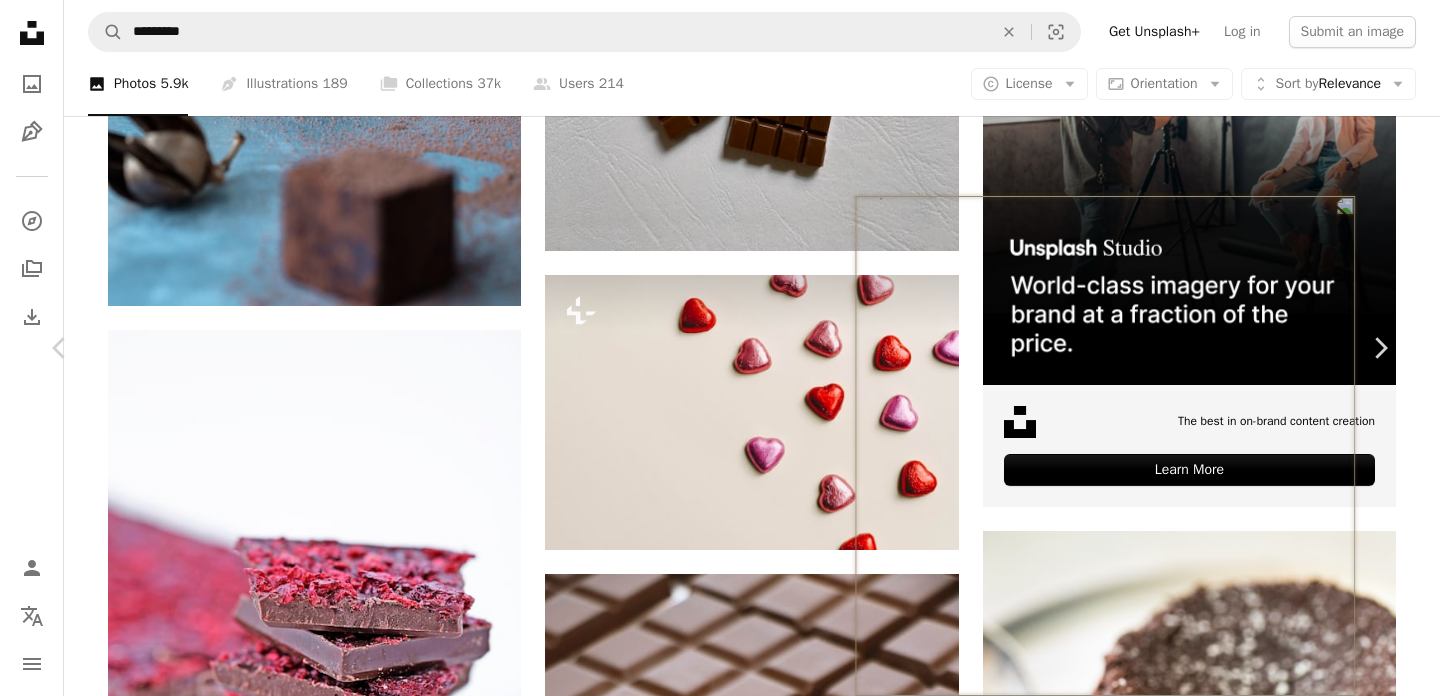 click on "An X shape Chevron left Chevron right [PERSON] [LAST] A heart A plus sign Edit image Plus sign for Unsplash+ Download free Chevron down Zoom in Views [NUMBER], [NUMBER] Downloads [NUMBER] A forward-right arrow Share Info icon Info More Actions Chocolate A map marker [CITY], [STATE], [COUNTRY] Calendar outlined Published on October [DAY], [YEAR] Camera [BRAND], [MODEL] Safety Free to use under the Unsplash License ukraine eating sweets chocolate cake eat cocoa chocolate bar cacao lviv chocolate chip cookies eating healthy cocoa beans cocoa bean cocoa powder chocholate cacao tree cacao bean cacao drink food computer Creative Commons images Browse premium related images on iStock | Save 20% with code UNSPLASH20 View more on iStock ↗ Related images A heart A plus sign [PERSON] Arrow pointing down A heart A plus sign [PERSON] Arrow pointing down A heart A plus sign [PERSON] Arrow pointing down Plus sign for Unsplash+ A heart A plus sign [PERSON] For Unsplash+ A lock Download" at bounding box center [720, 5058] 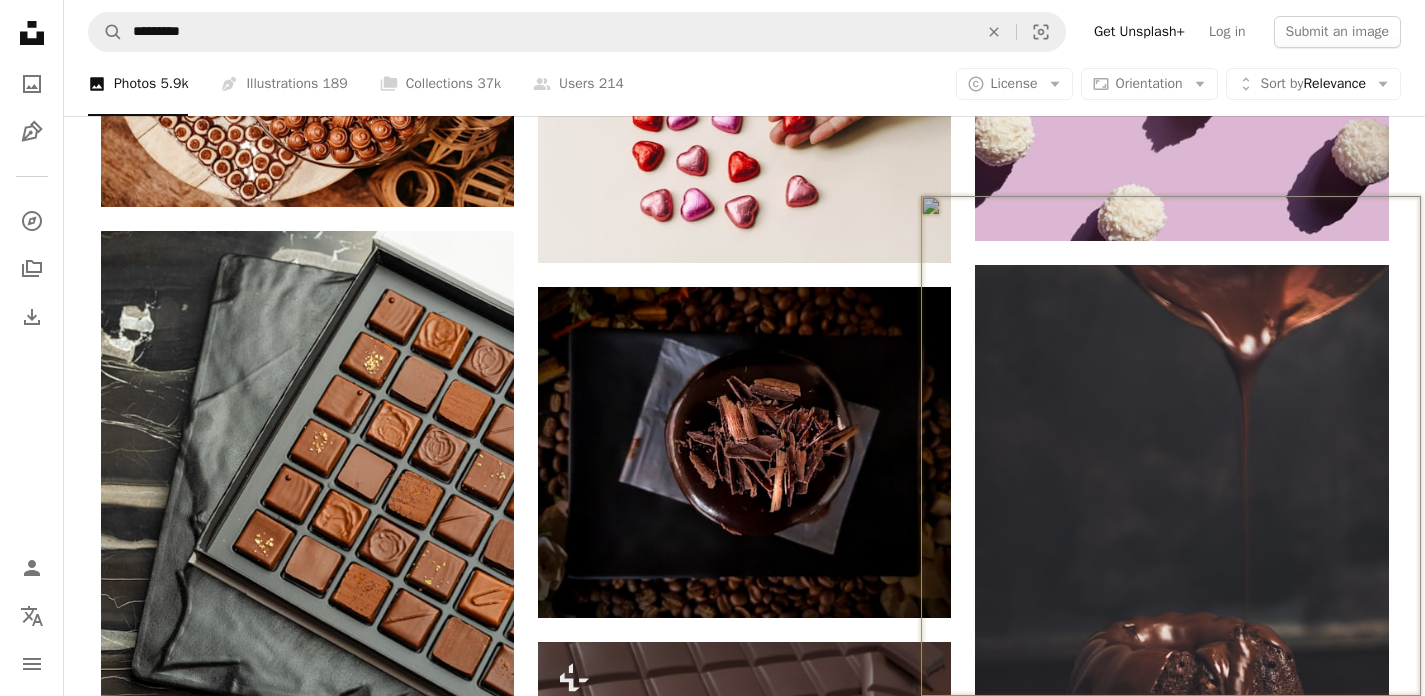 scroll, scrollTop: 14081, scrollLeft: 0, axis: vertical 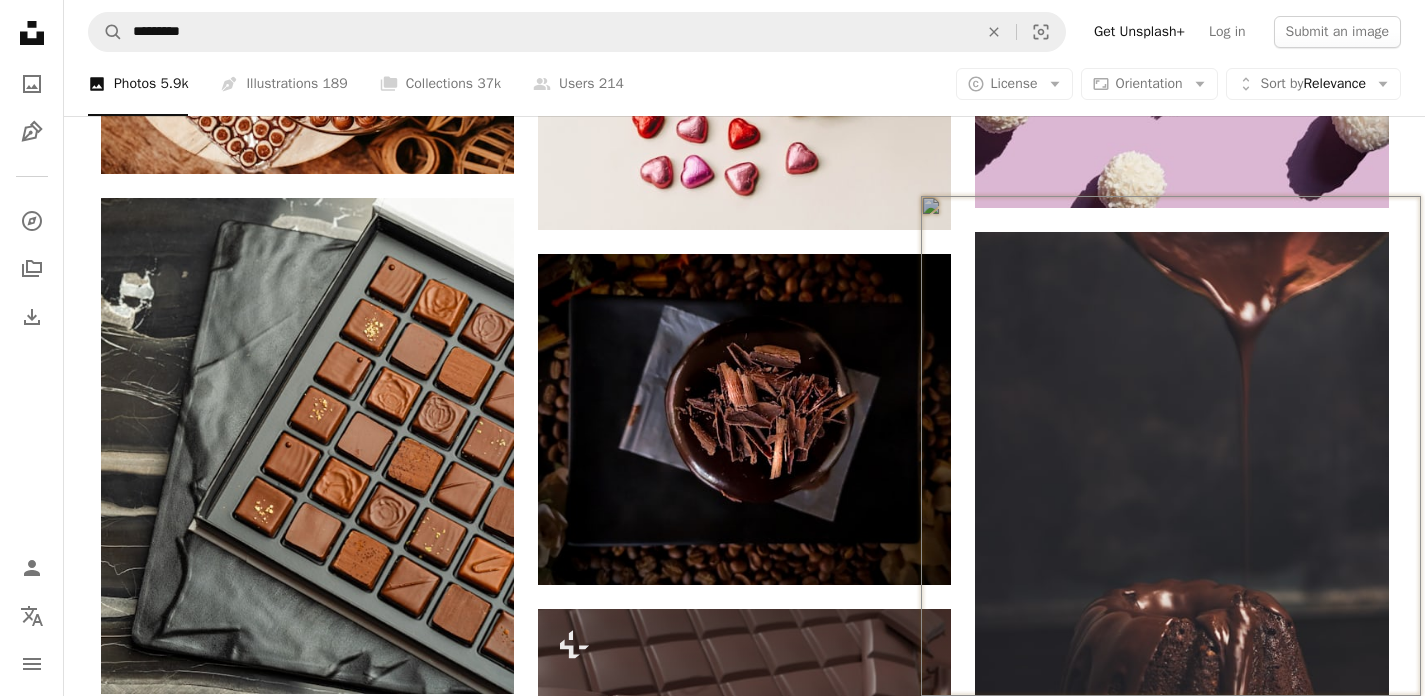 click at bounding box center [1181, 1588] 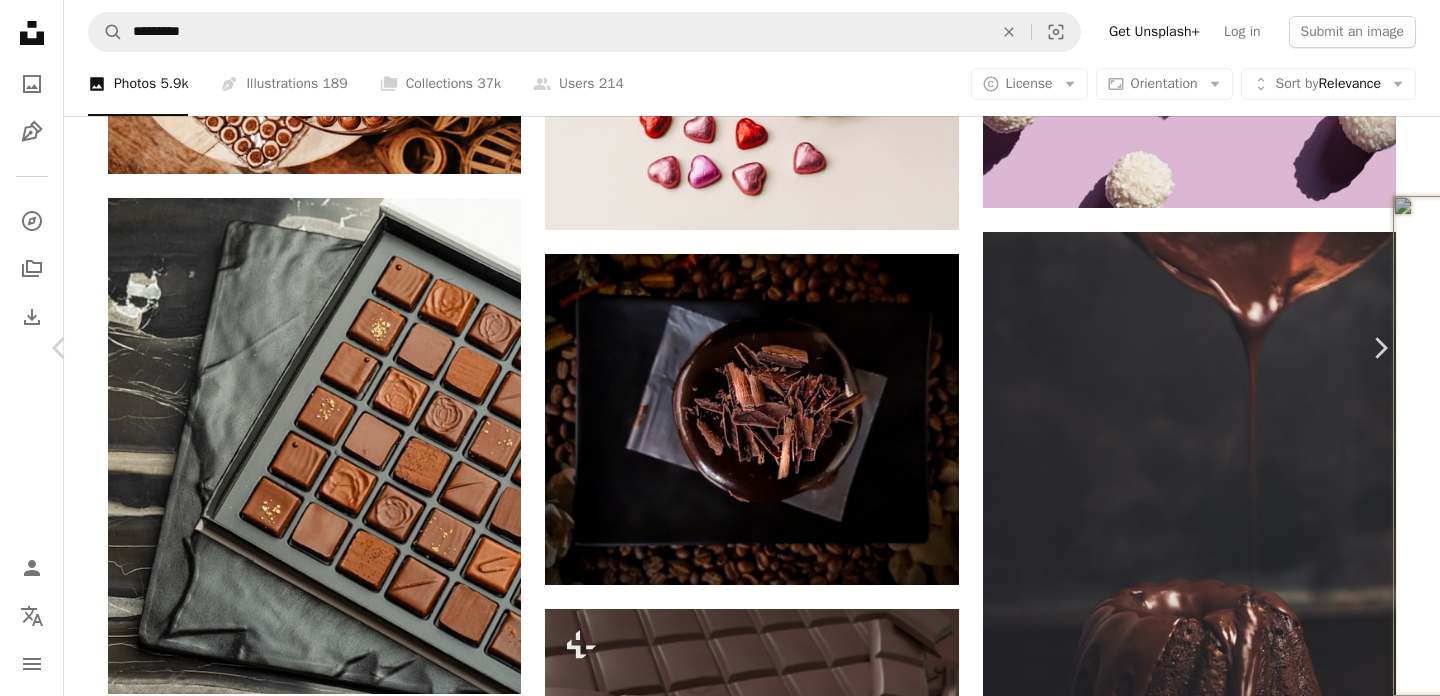 click on "Download free" at bounding box center (1191, 4828) 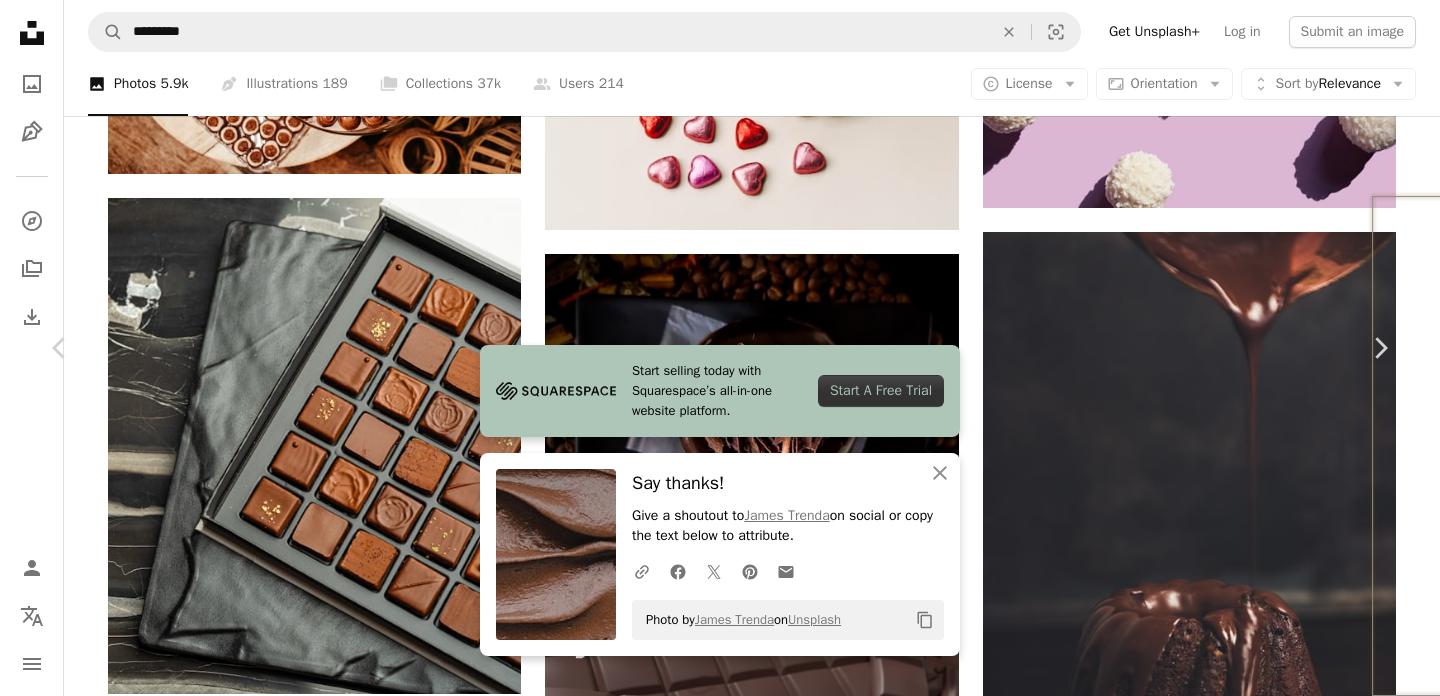 click on "An X shape Chevron left Chevron right Start selling today with Squarespace’s all-in-one website platform. Start A Free Trial An X shape Close Say thanks! Give a shoutout to  [PERSON]  on social or copy the text below to attribute. A URL sharing icon (chains) Facebook icon X (formerly Twitter) icon Pinterest icon An envelope Photo by  [PERSON]  on  Unsplash
Copy content [PERSON] trendagraphy A heart A plus sign Edit image   Plus sign for Unsplash+ Download free Chevron down Zoom in Views 1,203,863 Downloads 3,606 A forward-right arrow Share Info icon Info More Actions Chocolate buttercream frosting spread over a pan of brownies. Calendar outlined Published on  [MONTH] [DAY], [YEAR] Camera Canon, EOS R5 Safety Free to use under the  Unsplash License chocolate brown food photography brown background food background chocolate cake frosting buttercream swirl texture food grey cake dessert cream sweets cocoa confectionery creme fudge icing Public domain images Browse premium related images on iStock" at bounding box center [720, 5129] 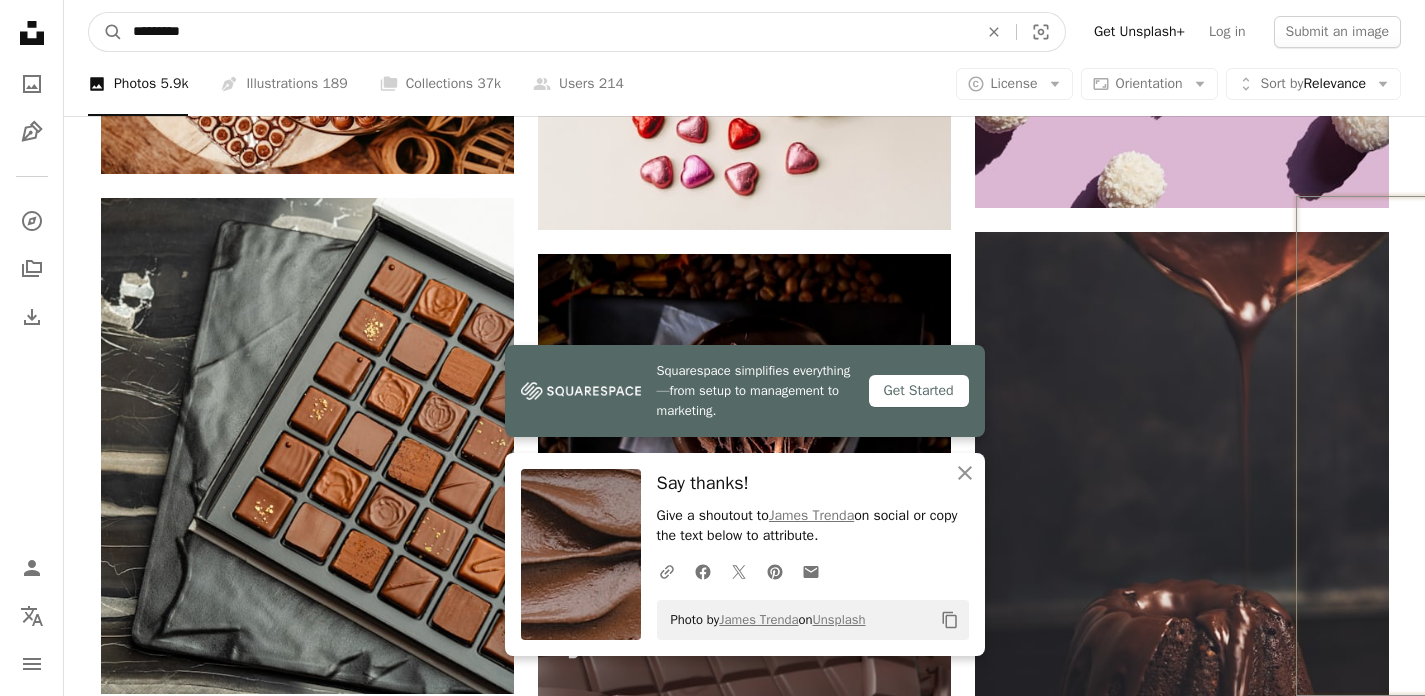 click on "*********" at bounding box center (547, 32) 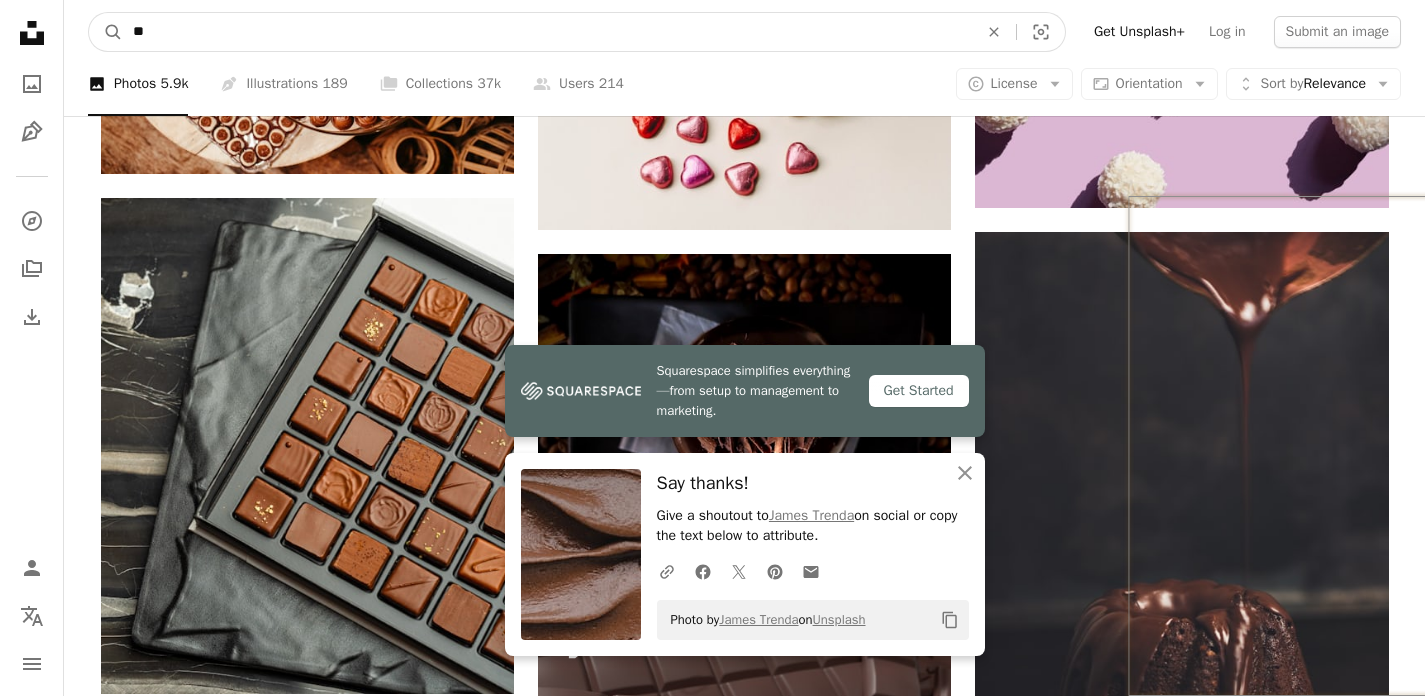 type on "***" 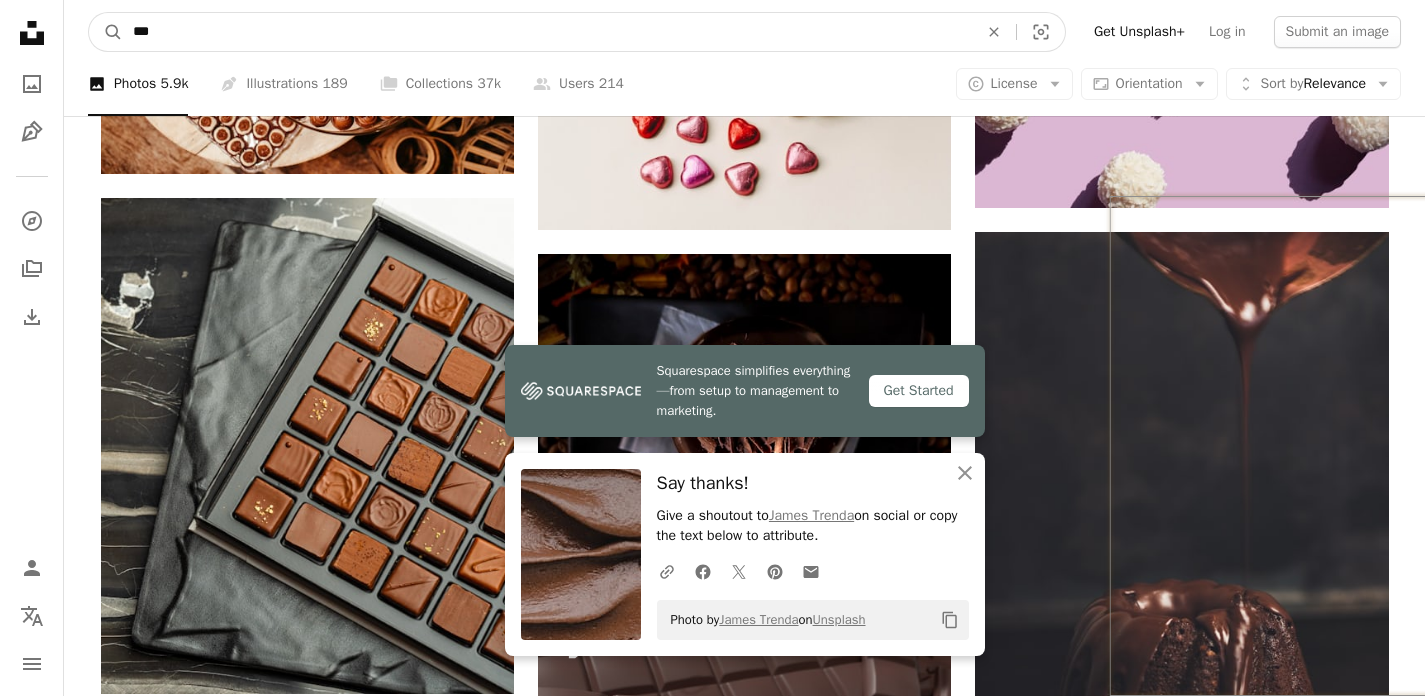click on "A magnifying glass" at bounding box center (106, 32) 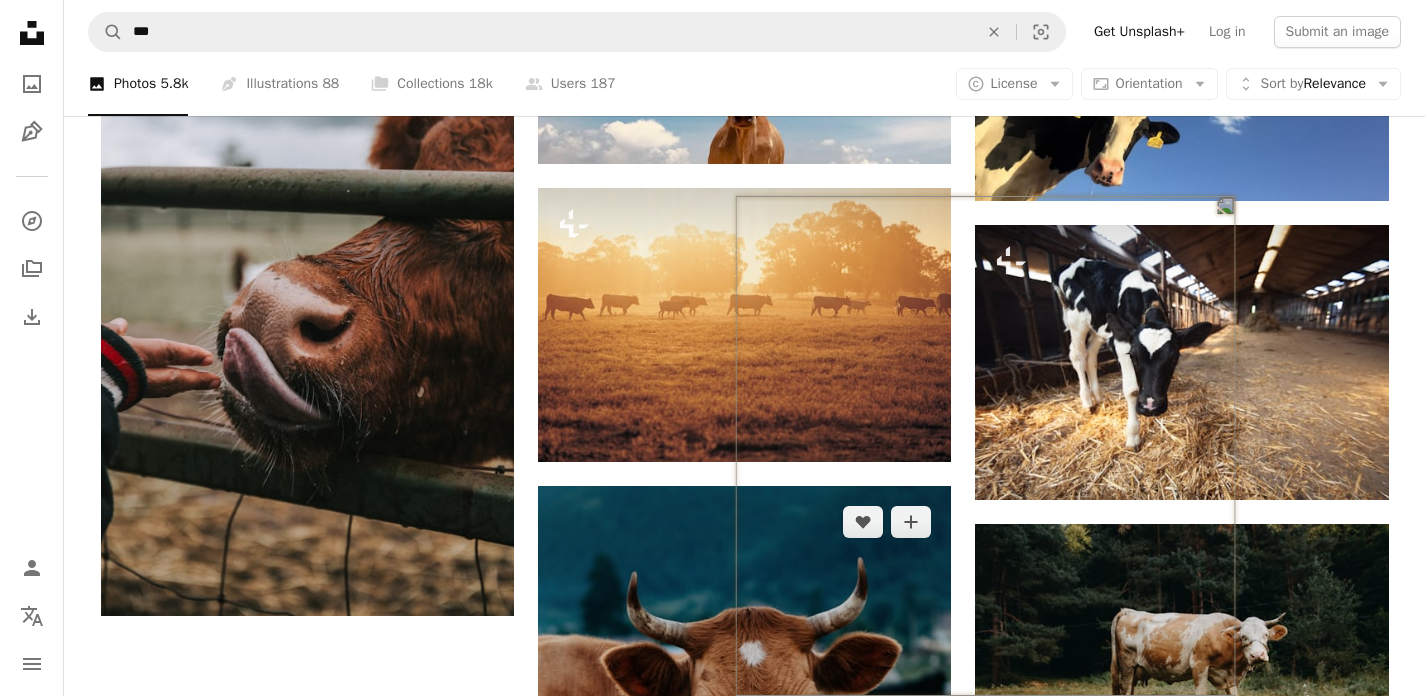 scroll, scrollTop: 2562, scrollLeft: 0, axis: vertical 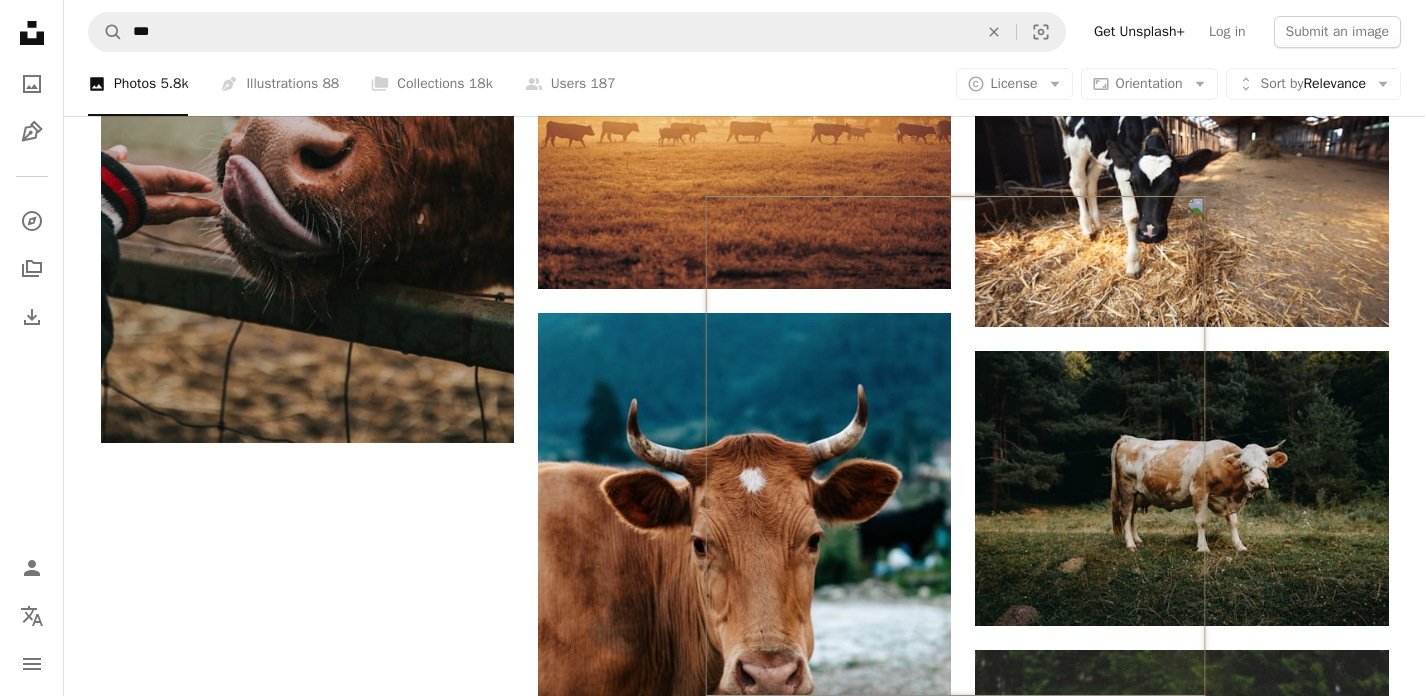 click at bounding box center [1181, 1207] 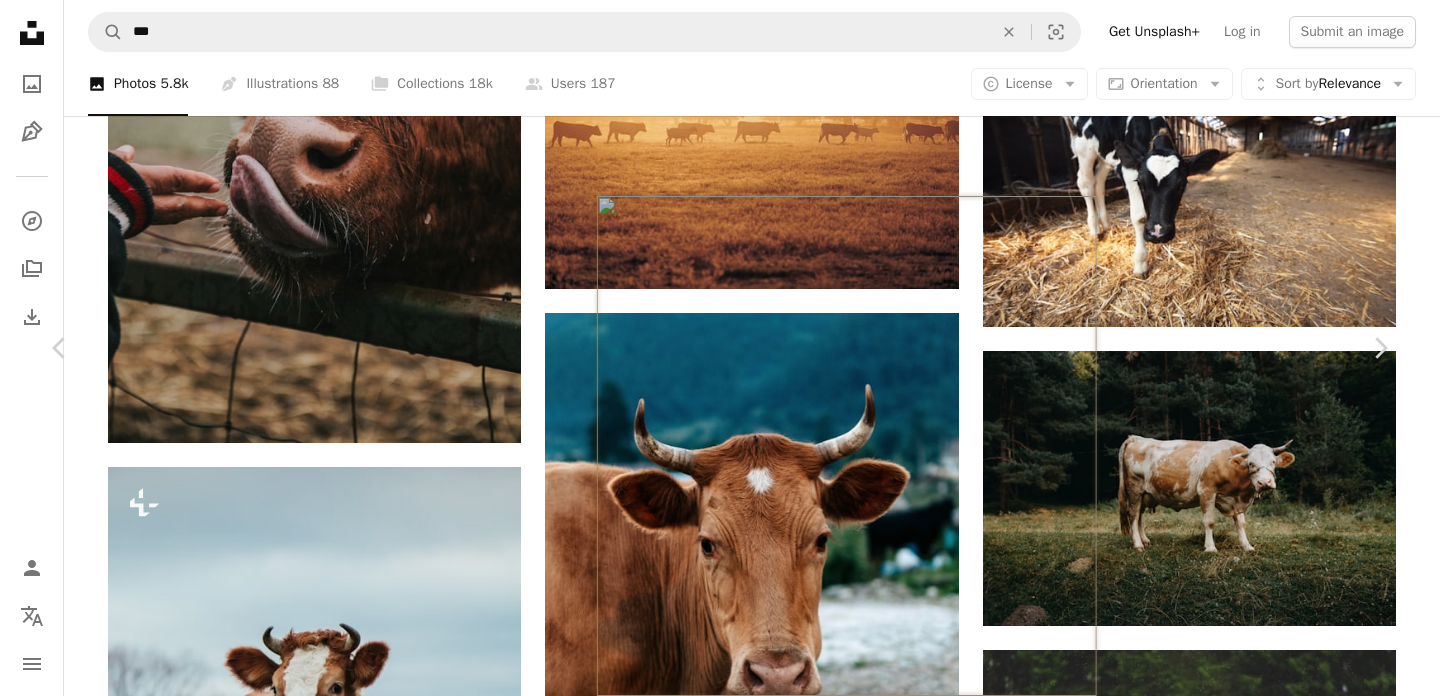 click on "An X shape Chevron left Chevron right [PERSON] [LAST] A heart A plus sign Edit image Plus sign for Unsplash+ Download free Chevron down Zoom in Views [NUMBER], [NUMBER] Downloads [NUMBER] Featured in Animals A forward-right arrow Share Info icon Info More Actions Calendar outlined Published on June [DAY], [YEAR] Camera [BRAND], [MODEL] Safety Free to use under the Unsplash License animal wildlife blue farm field cow outdoors countryside meadow grassland cattle mammal rural ranch pasture grazing Creative Commons images Browse premium related images on iStock | Save 20% with code UNSPLASH20 View more on iStock ↗ Related images A heart A plus sign [PERSON] Arrow pointing down A heart A plus sign [PERSON] Available for hire A checkmark inside of a circle Arrow pointing down A heart A plus sign [PERSON] Arrow pointing down A heart A plus sign [PERSON] Arrow pointing down Plus sign for Unsplash+ A heart A plus sign [PERSON] For Unsplash+ A lock Download A heart A plus sign" at bounding box center (720, 5245) 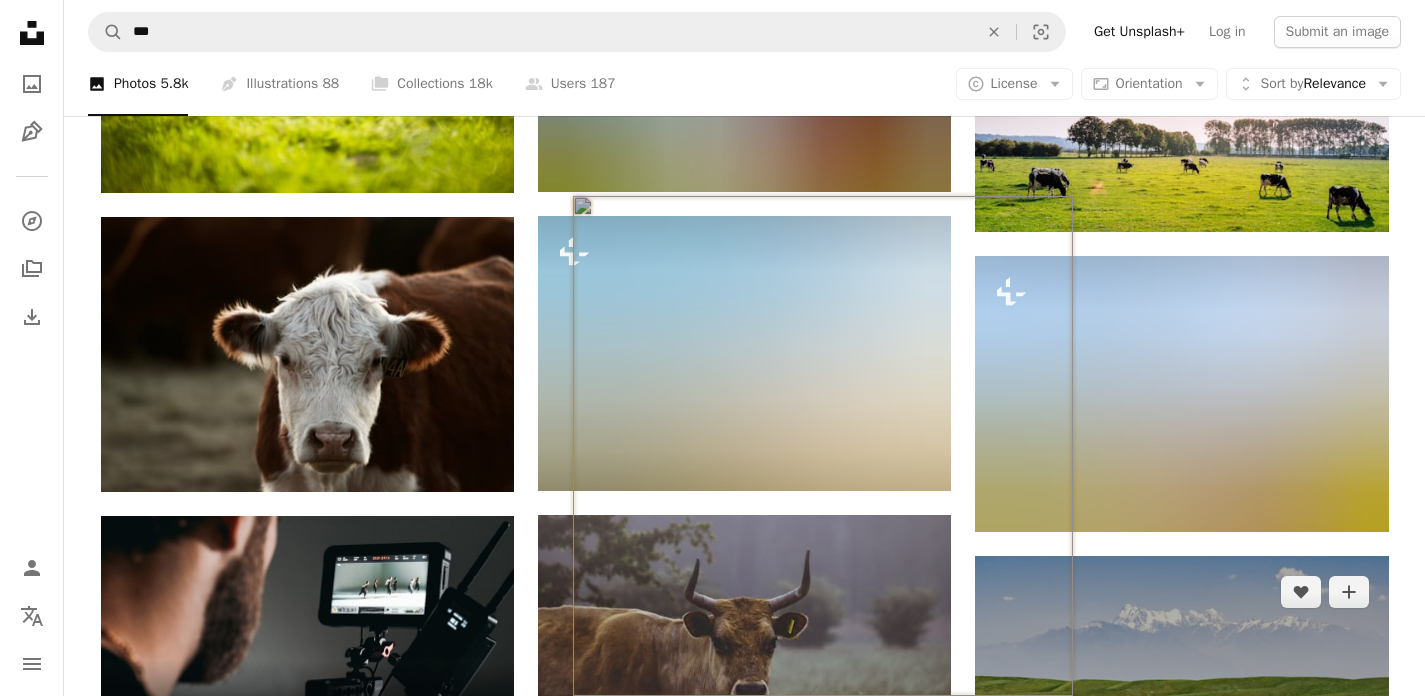 scroll, scrollTop: 4504, scrollLeft: 0, axis: vertical 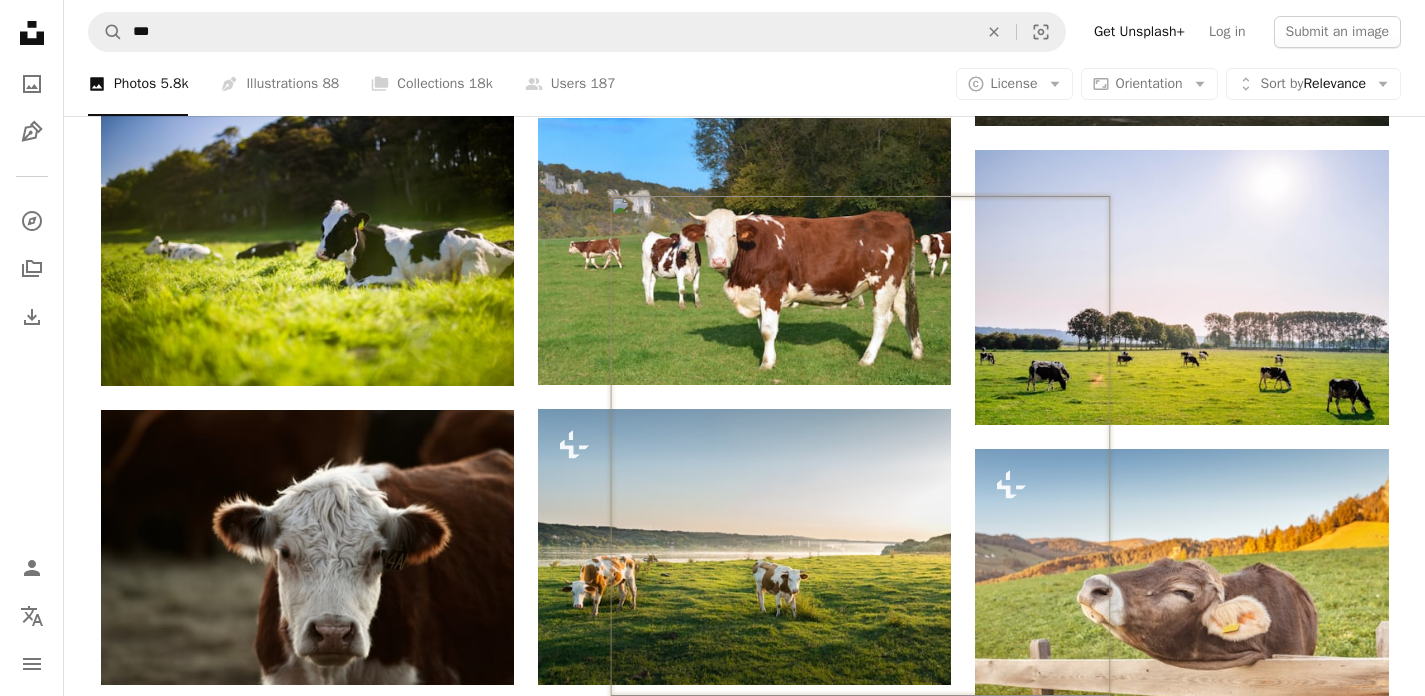 click at bounding box center (1181, 1058) 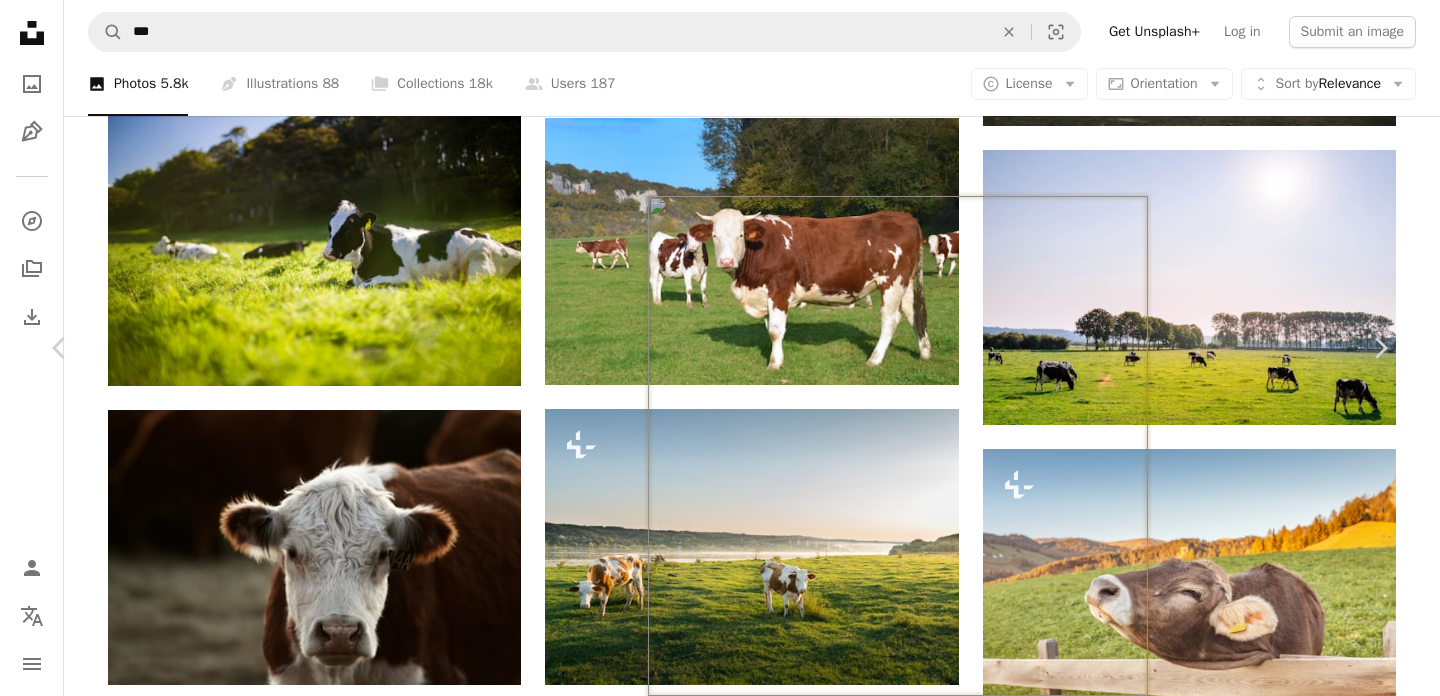 click on "An X shape Chevron left Chevron right Yang yangshuo A heart A plus sign Edit image   Plus sign for Unsplash+ Download free Chevron down Zoom in ––– ––  –– ––– –––– –––– ––– ––  –– ––– –––– –––– ––– ––  –– ––– –––– –––– A forward-right arrow Share Info icon Info More Actions I shot the photo in Tianshan Mountain, Xinjiang, [COUNTRY]. A freedom land of Cattle and sheep –––   – –––  – – ––  – ––––. ––– ––– ––––  –––– ––– ––– – –––– –––– ––– –––   –––– –––– Browse premium related images on iStock  |  Save 20% with code UNSPLASH20 Related images A heart A plus sign Xie Jian Arrow pointing down A heart A plus sign ASTRONAUD23 ㅤ Available for hire A checkmark inside of a circle Arrow pointing down Plus sign for Unsplash+ A heart A plus sign Getty Images For  Unsplash+ A lock   Download A heart" at bounding box center [720, 3302] 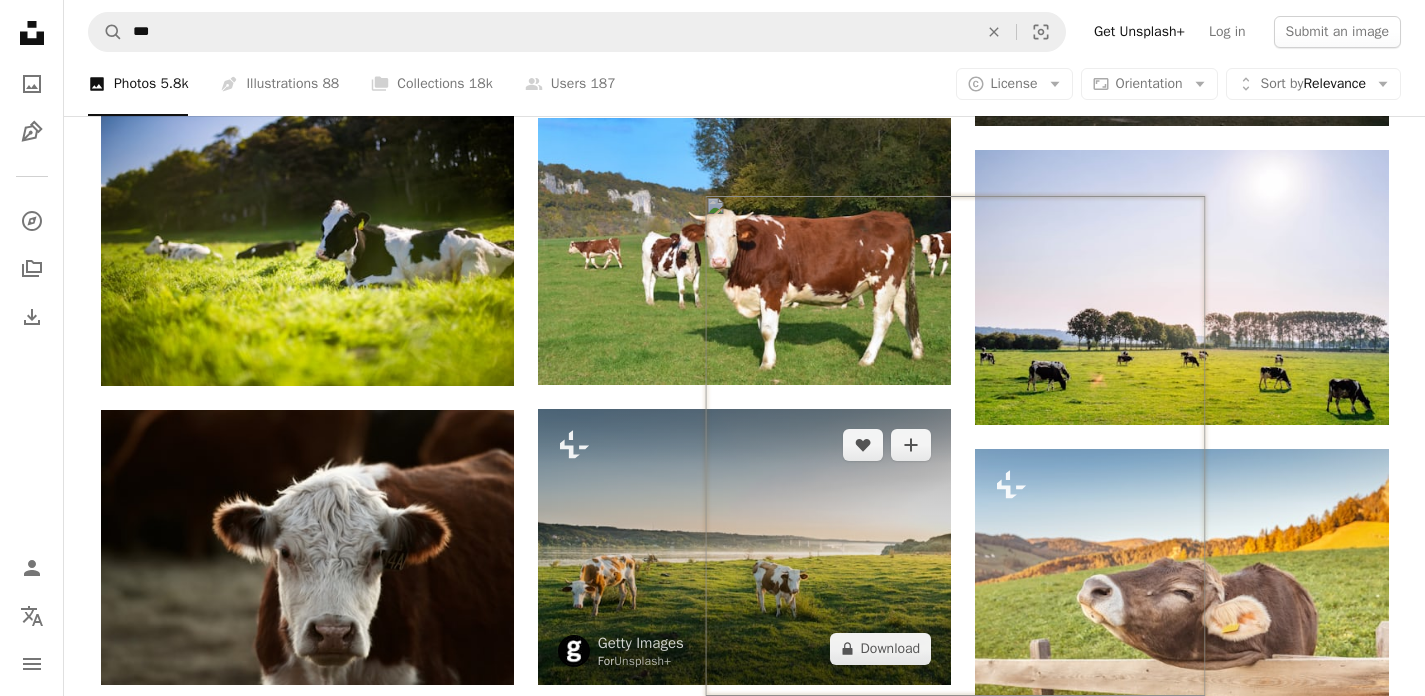 click at bounding box center (744, 546) 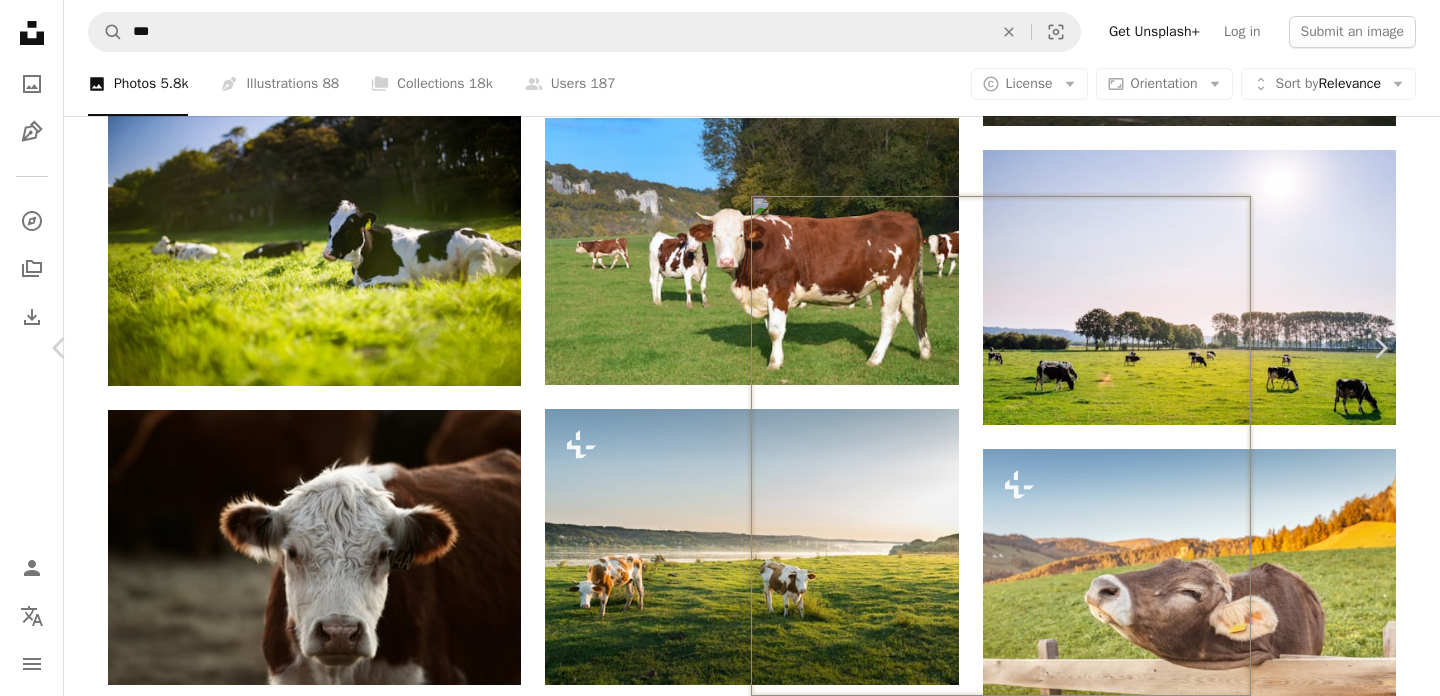 click on "An X shape Chevron left Chevron right [BRAND] For Unsplash+ A heart A plus sign Edit image Plus sign for Unsplash+ A lock Download Zoom in A forward-right arrow Share More Actions Calendar outlined Published on August [DAY], [YEAR] Safety Licensed under the Unsplash+ License sunset summer outdoors valley livestock pasture plains cattle farm cows in field rural scene idyllic Free images Related images Plus sign for Unsplash+ A heart A plus sign [PERSON] For Unsplash+ A lock Download Plus sign for Unsplash+ A heart A plus sign [PERSON] For Unsplash+ A lock Download Plus sign for Unsplash+ A heart A plus sign [PERSON] For Unsplash+ A lock Download Plus sign for Unsplash+ A heart A plus sign [BRAND] For Unsplash+ A lock Download Plus sign for Unsplash+ A heart A plus sign [PERSON] For Unsplash+ A lock Download Plus sign for Unsplash+ A heart A plus sign [PERSON] For Unsplash+ A lock" at bounding box center (720, 3302) 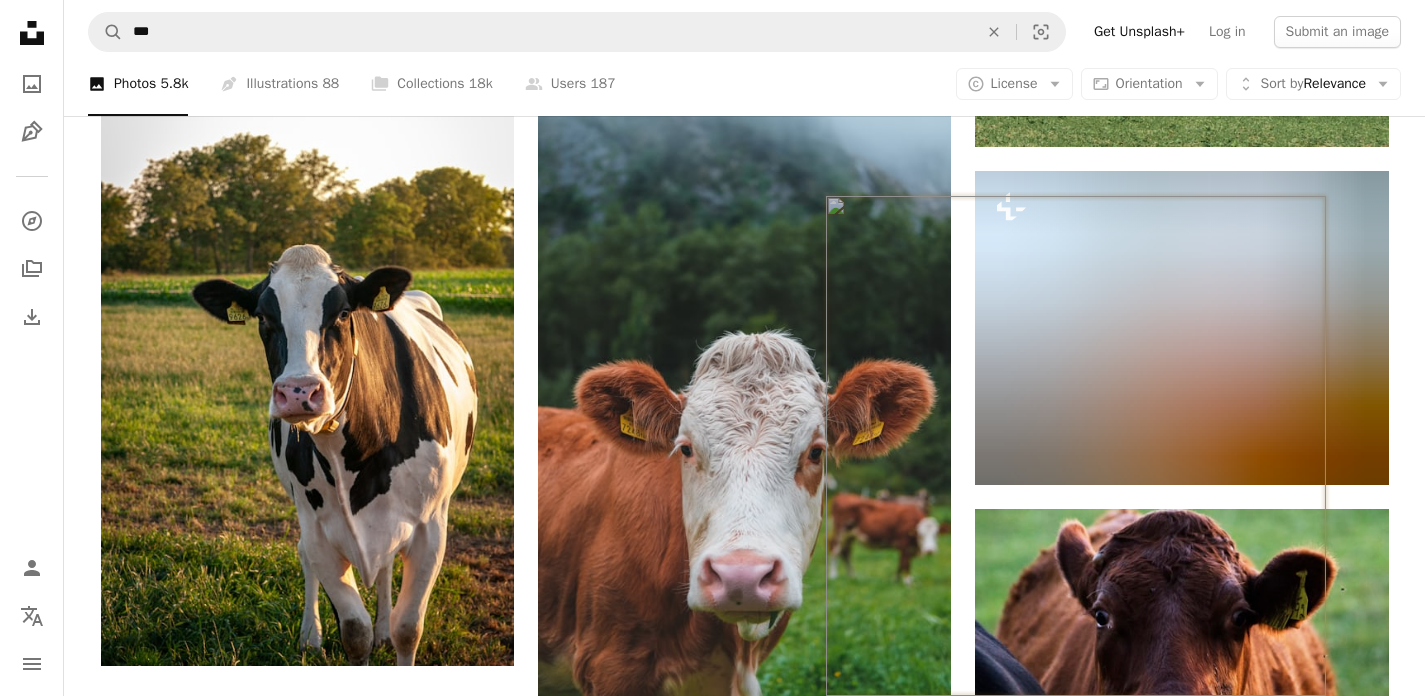 scroll, scrollTop: 6001, scrollLeft: 0, axis: vertical 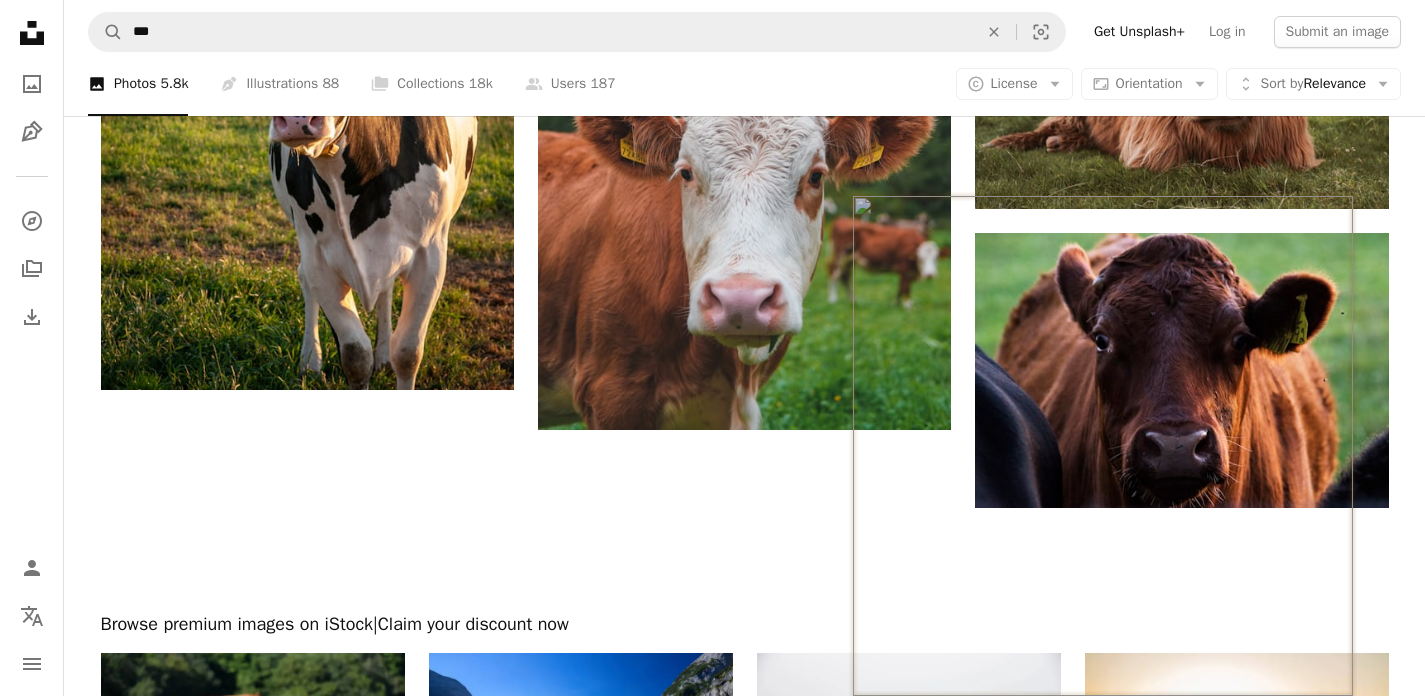 click on "Load more" at bounding box center (745, 1194) 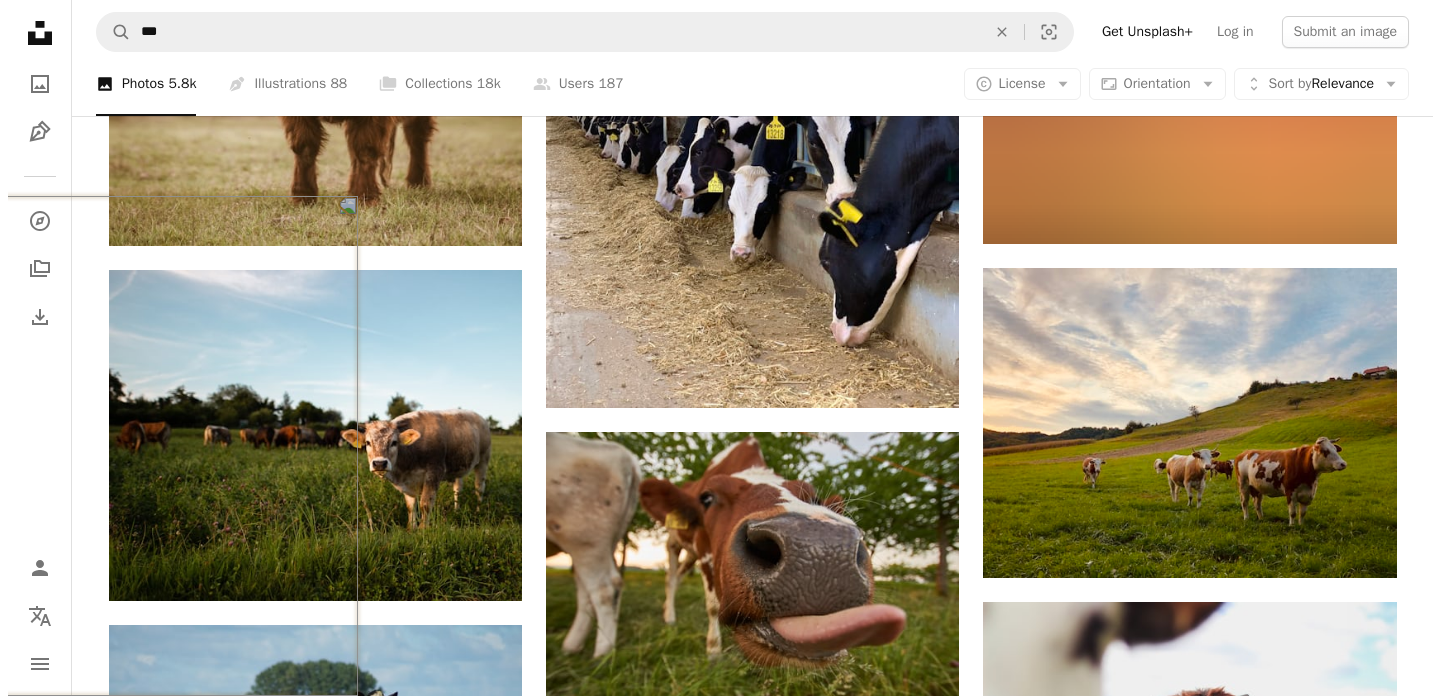 scroll, scrollTop: 9216, scrollLeft: 0, axis: vertical 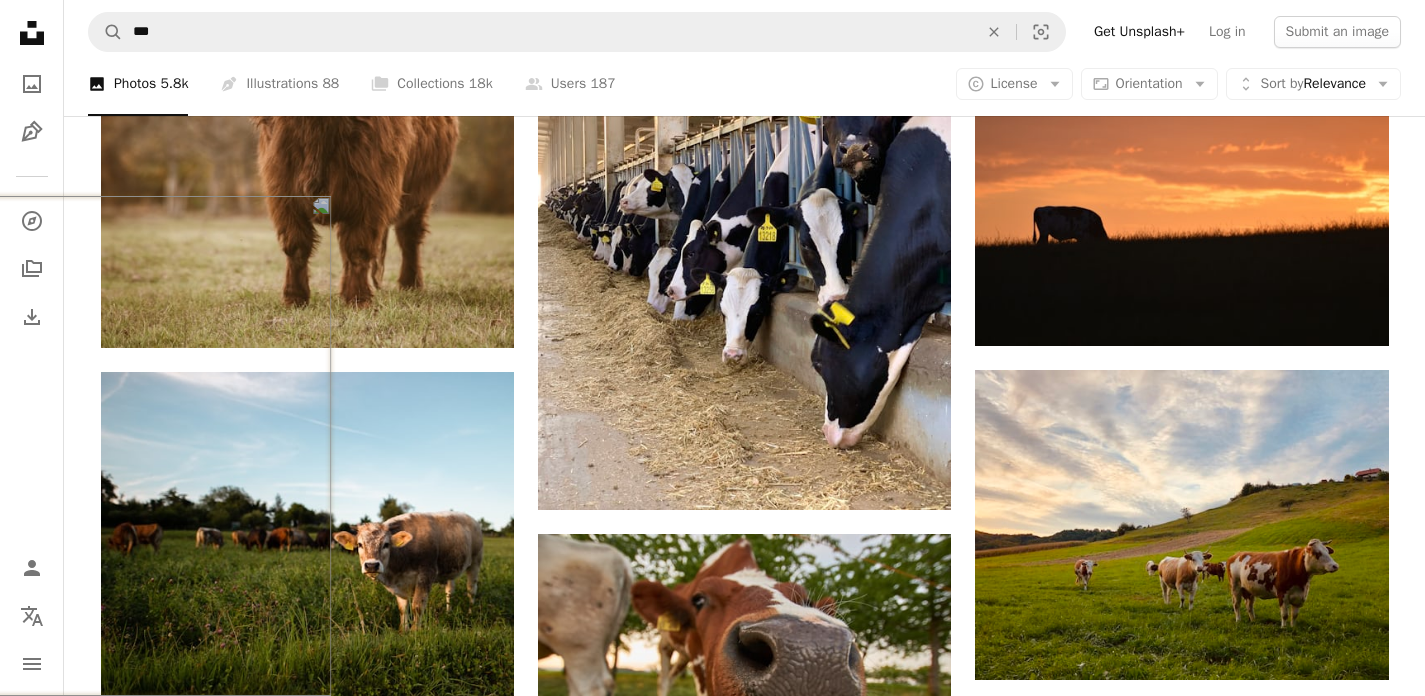 click at bounding box center (307, 1163) 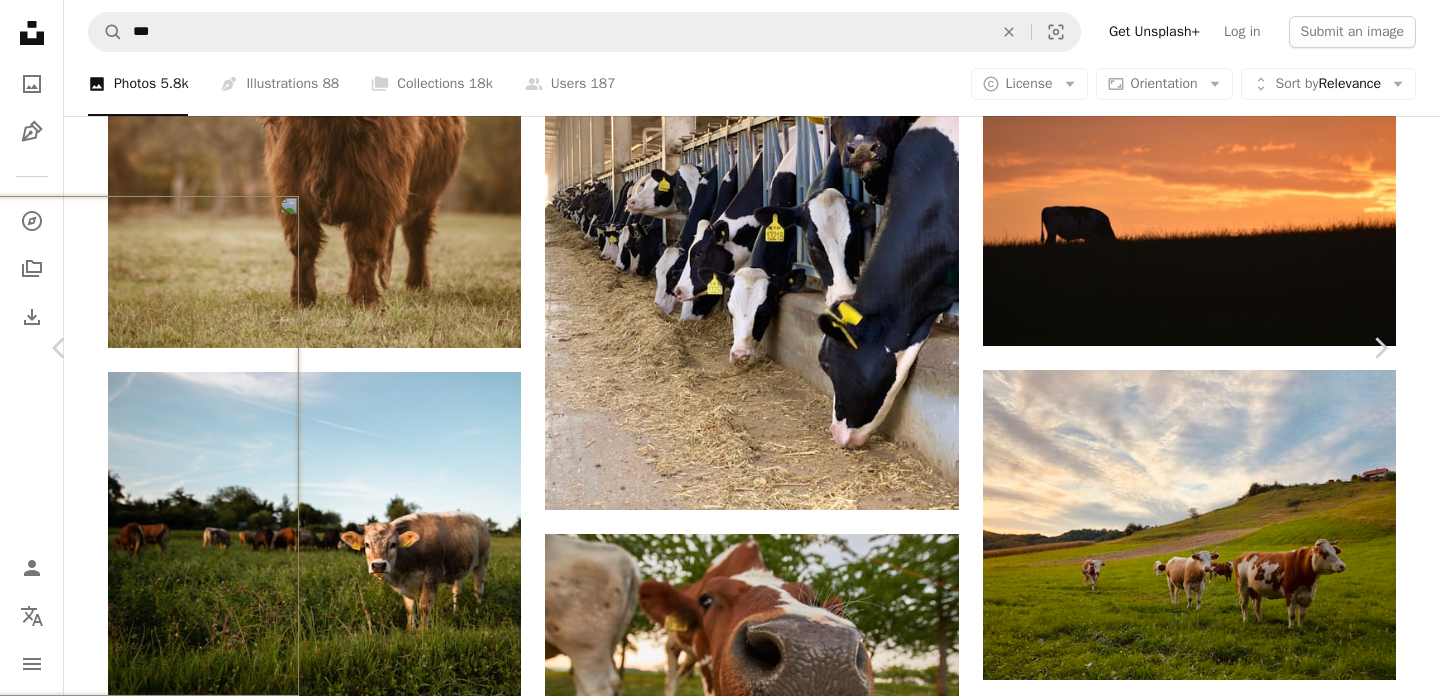 click 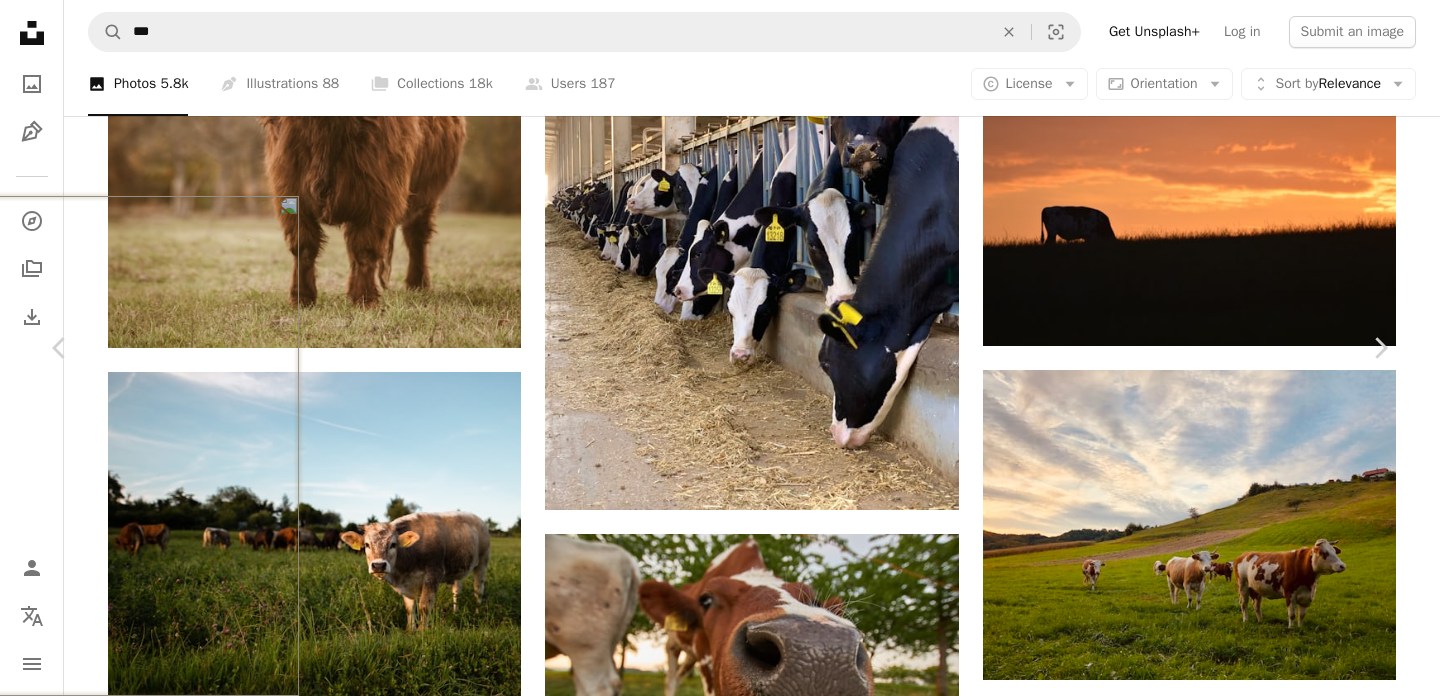 click on "An X shape Join Unsplash Already have an account?  Login First name Last name Email Username  (only letters, numbers and underscores) Password  (min. 8 char) Join By joining, you agree to the  Terms  and  Privacy Policy ." at bounding box center (720, 7475) 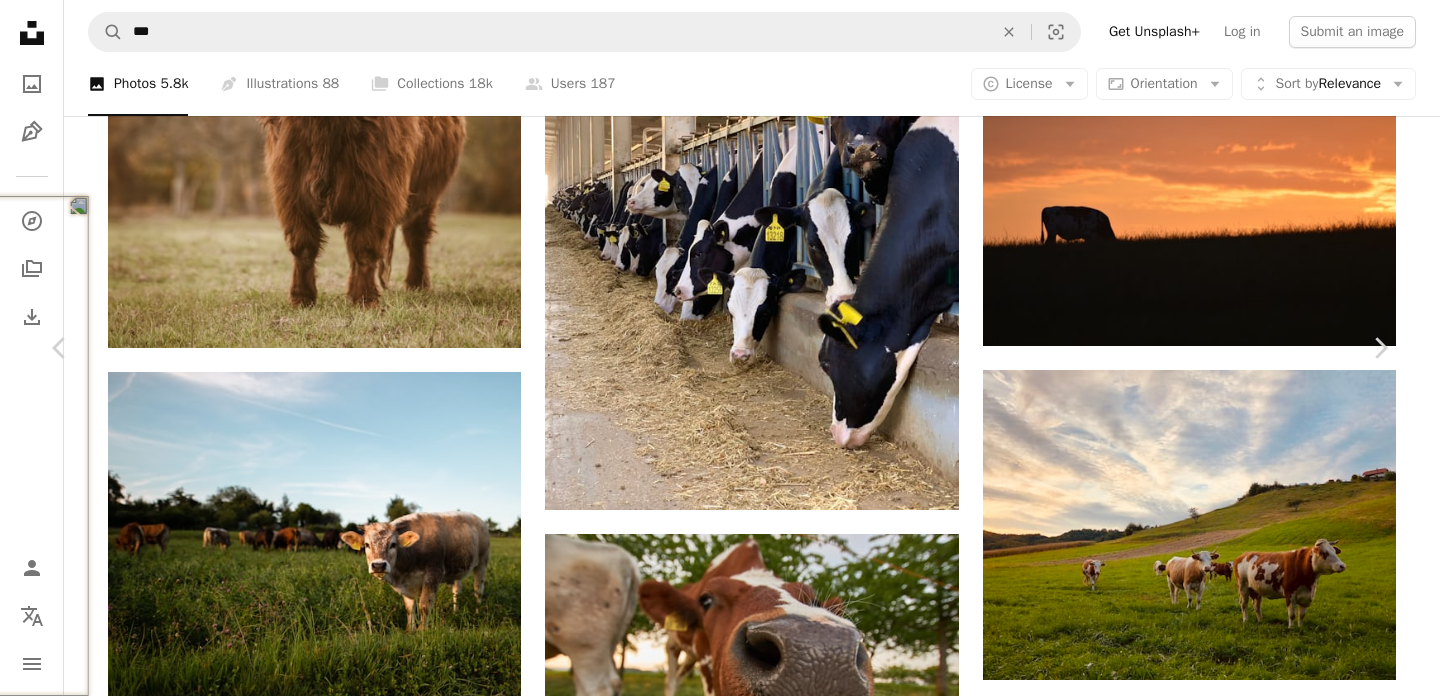 scroll, scrollTop: 842, scrollLeft: 0, axis: vertical 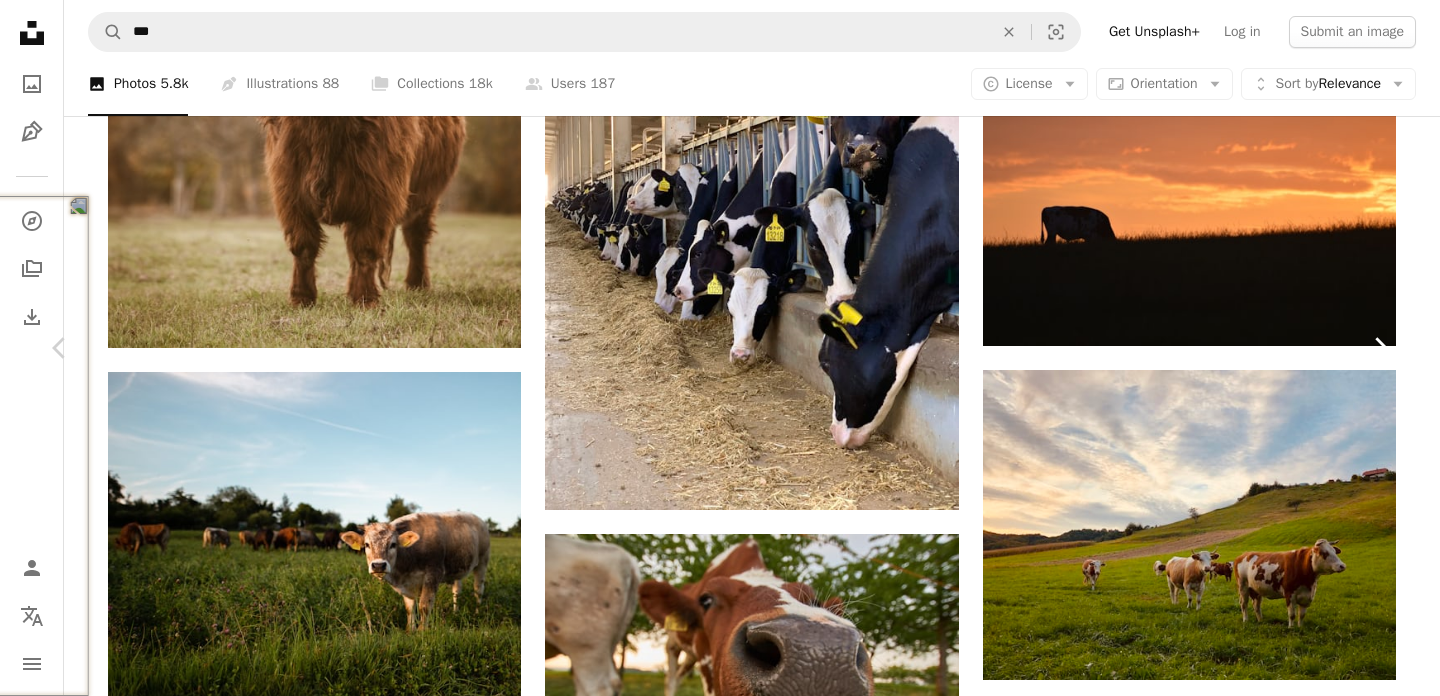 drag, startPoint x: 1358, startPoint y: 271, endPoint x: 1312, endPoint y: 259, distance: 47.539455 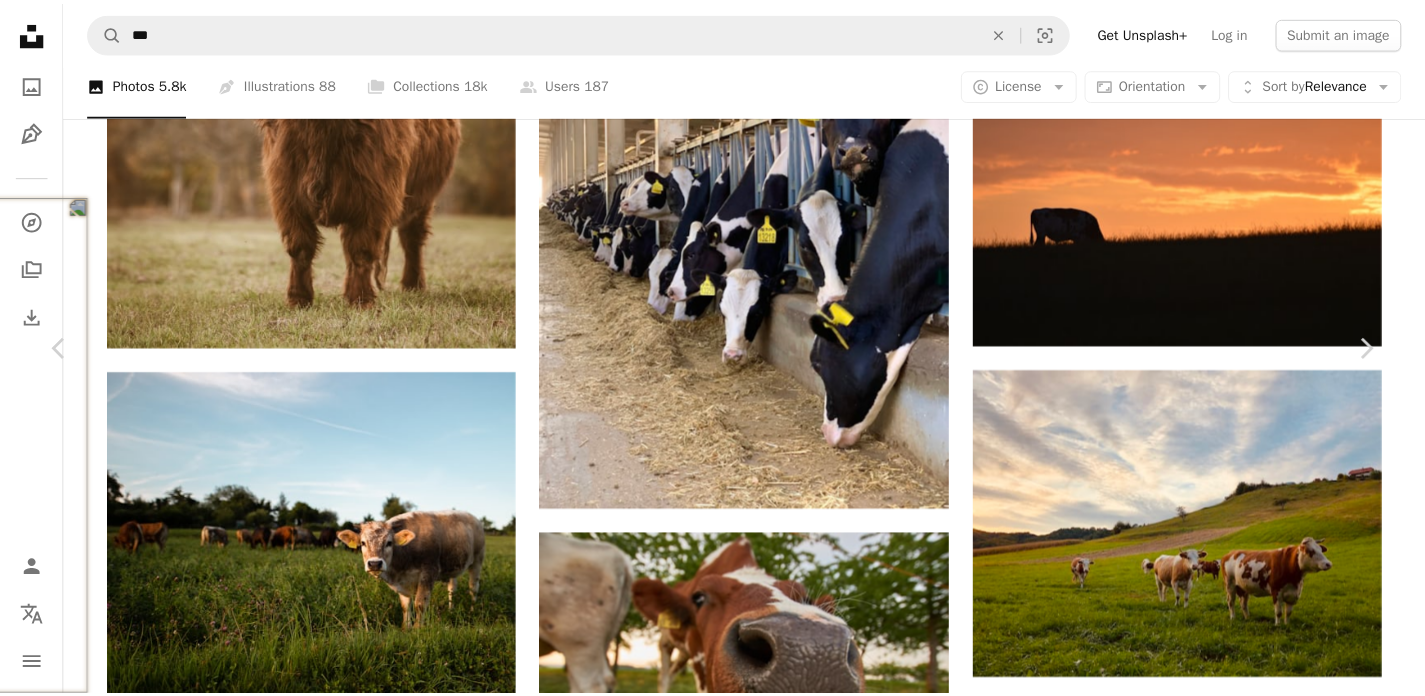 scroll, scrollTop: 0, scrollLeft: 0, axis: both 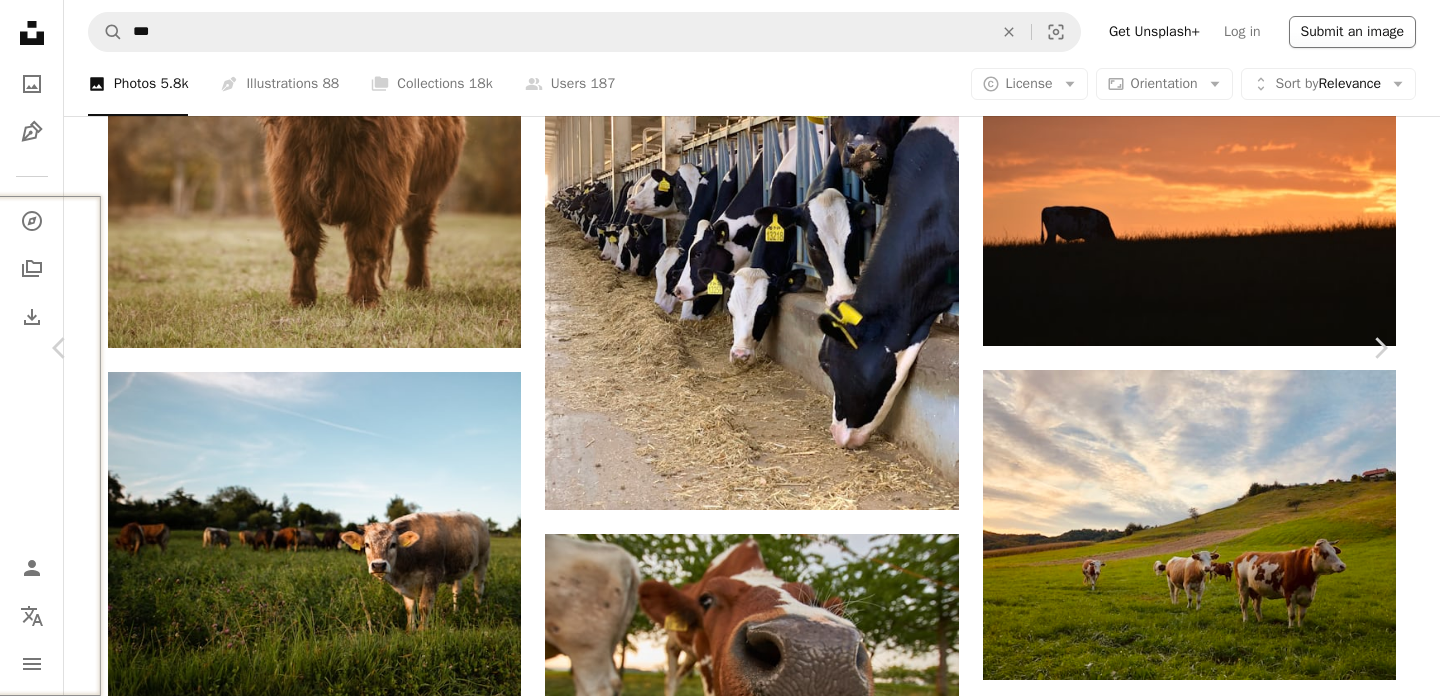 click on "An X shape Chevron left Chevron right [PERSON] [LAST] A heart A plus sign Edit image Plus sign for Unsplash+ Download free Chevron down Zoom in Views [NUMBER], [NUMBER] Downloads [NUMBER] A forward-right arrow Share Info icon Info More Actions A map marker Fontanella, Austria Calendar outlined Published on August [DAY], [YEAR] Camera [BRAND], [MODEL] Safety Free to use under the Unsplash License forest animal winter face snow wildlife cow outdoors cattle cold mammal bull woodland yak horn bovine buffallo black grey austria HD Wallpapers Browse premium related images on iStock | Save 20% with code UNSPLASH20 View more on iStock ↗ Related images A heart A plus sign [PERSON] Available for hire A checkmark inside of a circle Arrow pointing down A heart A plus sign [PERSON] Arrow pointing down A heart A plus sign [PERSON] Available for hire A checkmark inside of a circle" at bounding box center [720, 7475] 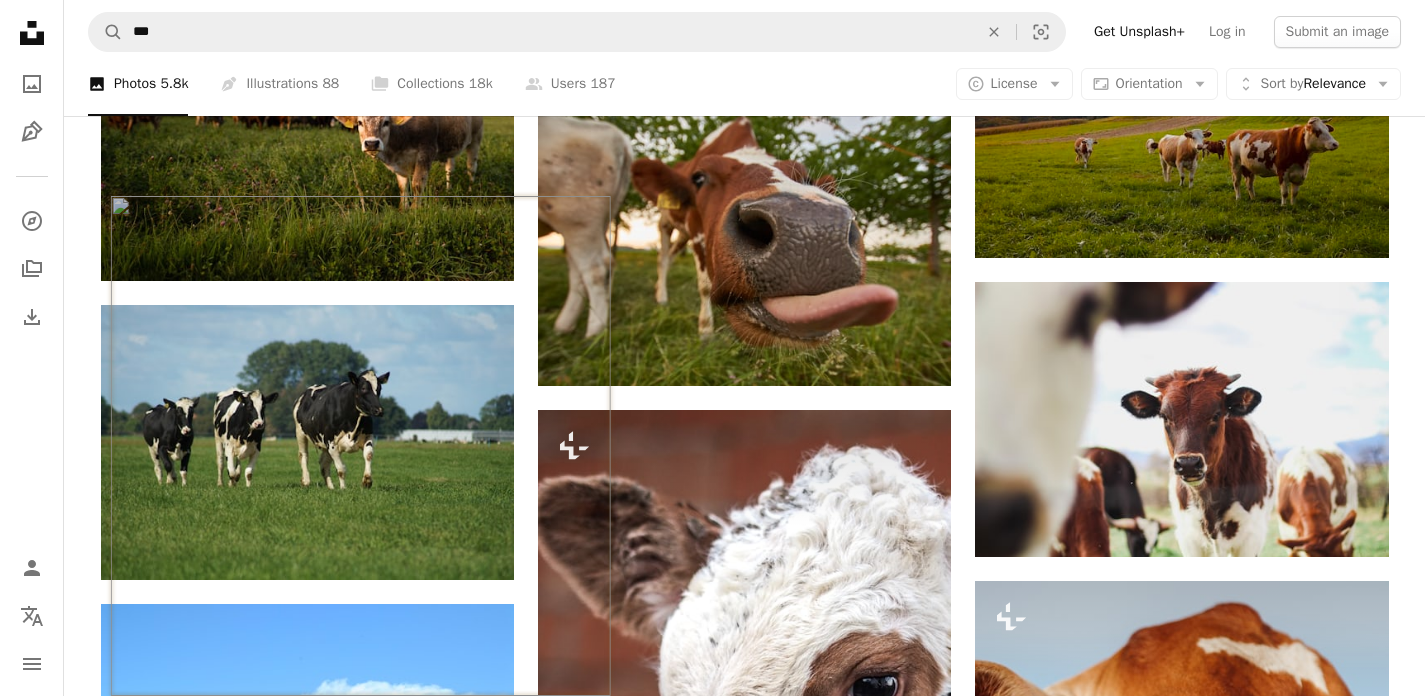 scroll, scrollTop: 9220, scrollLeft: 0, axis: vertical 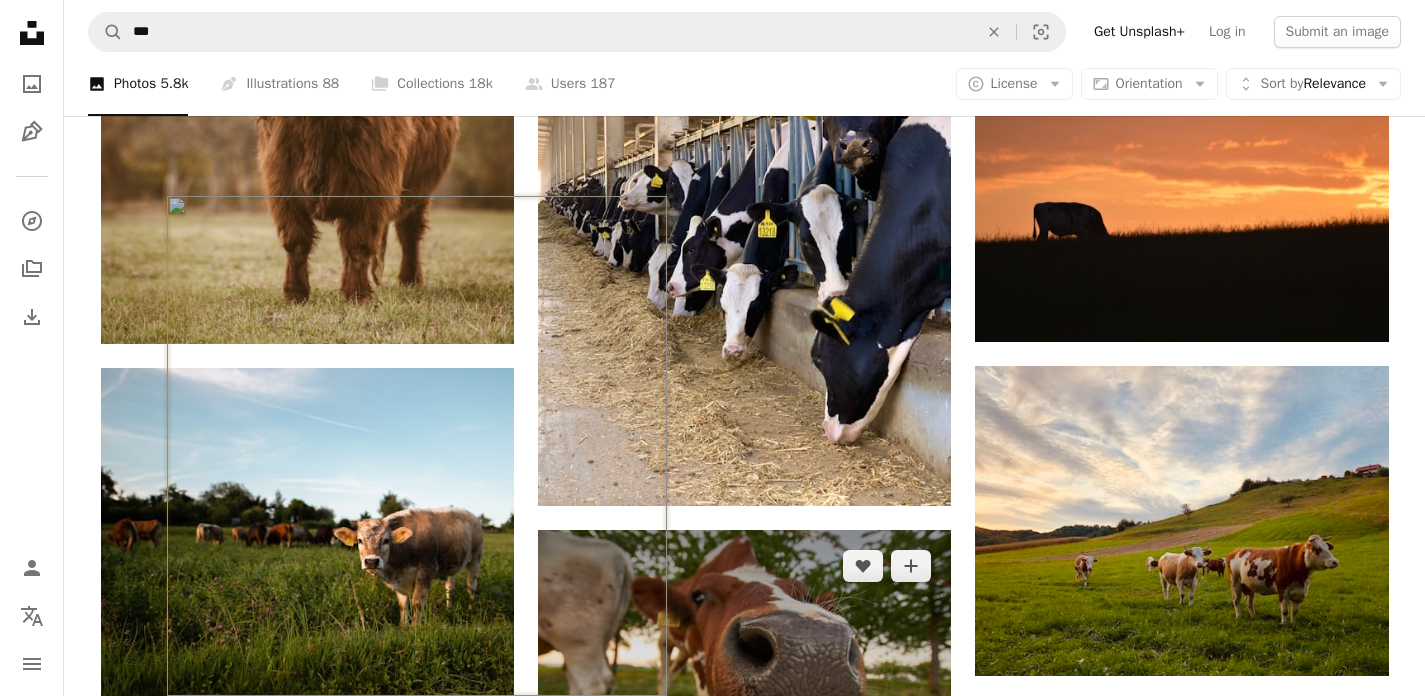 click at bounding box center (744, 667) 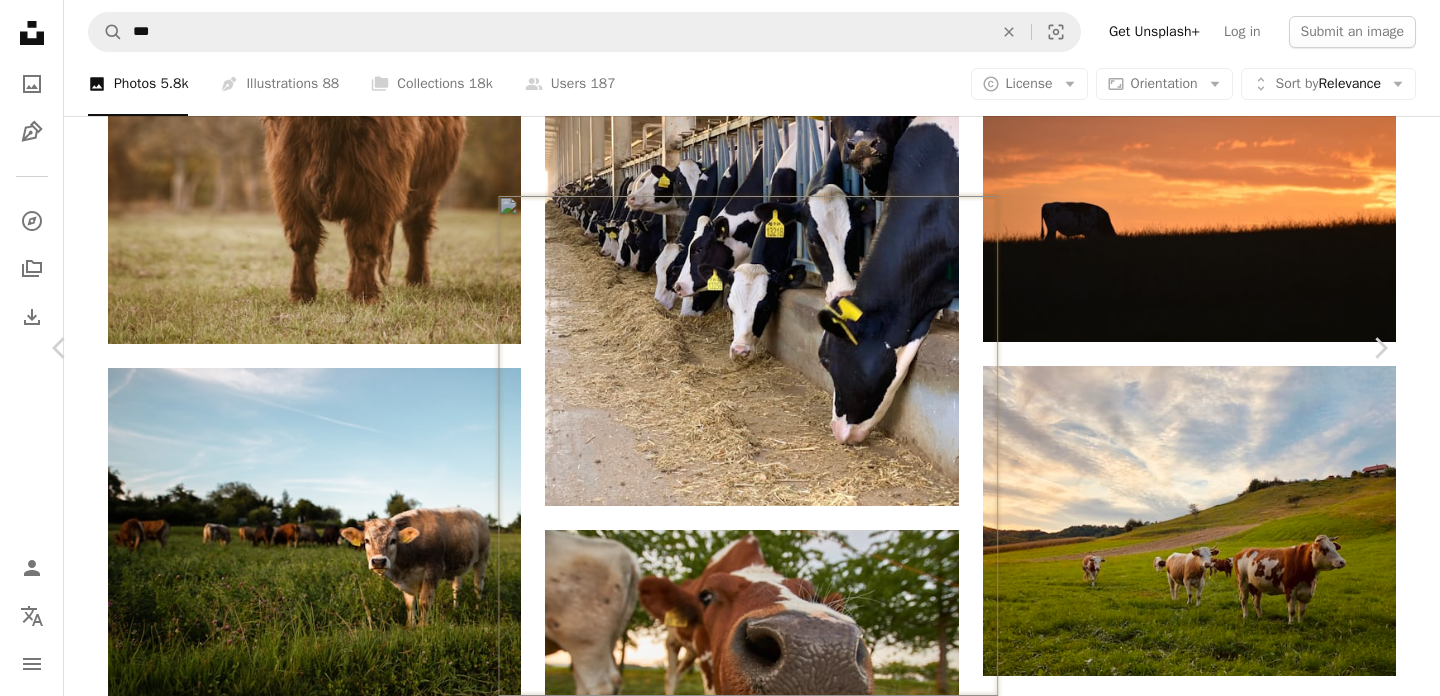 click on "Download free" at bounding box center [1191, 7170] 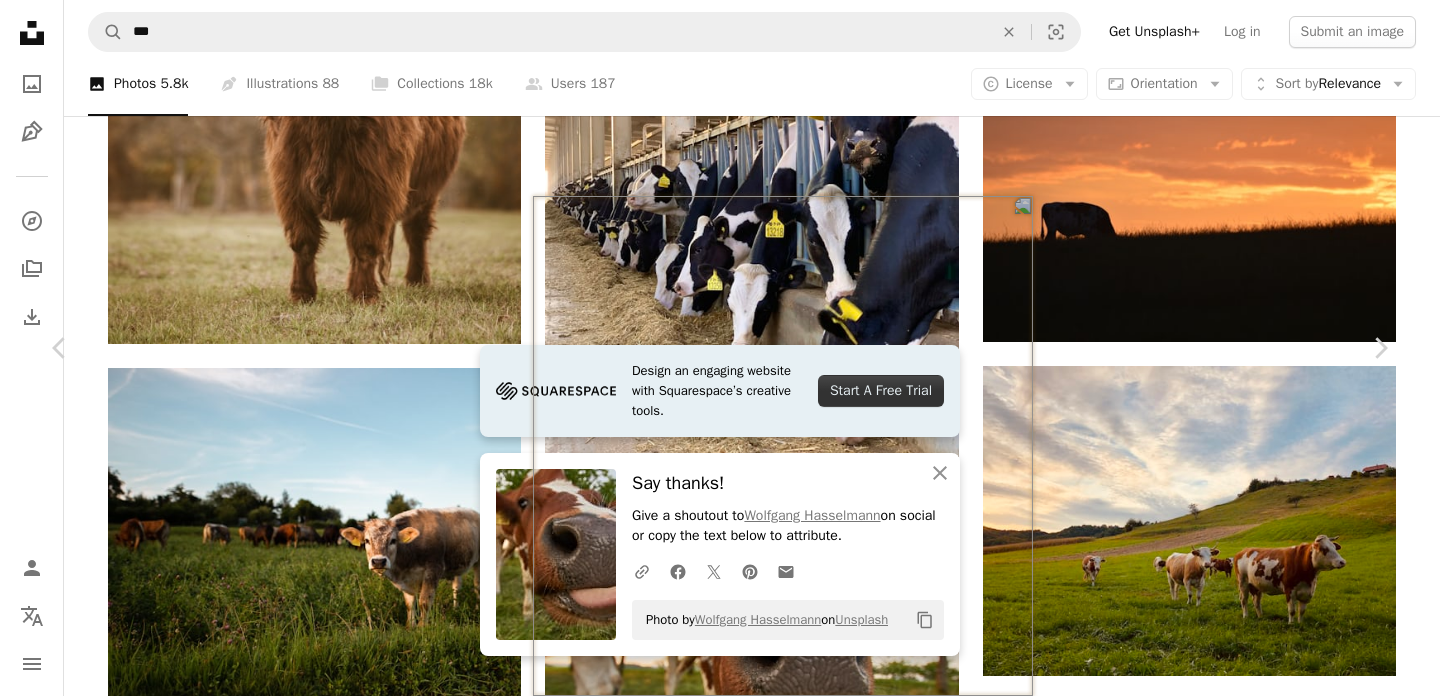 click on "An X shape Chevron left Chevron right Design an engaging website with Squarespace’s creative tools. Start A Free Trial An X shape Close Say thanks! Give a shoutout to  [PERSON]  on social or copy the text below to attribute. A URL sharing icon (chains) Facebook icon X (formerly Twitter) icon Pinterest icon An envelope Photo by  [PERSON]  on  Unsplash
Copy content [PERSON] wolfgang_hasselmann A heart A plus sign Edit image   Plus sign for Unsplash+ Download free Chevron down Zoom in Views 7,851,668 Downloads 87,020 A forward-right arrow Share Info icon Info More Actions A map marker [POSTAL_CODE], [CITY] ([STATE]), [COUNTRY], [CITY] ([STATE]) Calendar outlined Published on  [MONTH] [DAY], [YEAR] Camera SONY, SLT-A55V Safety Free to use under the  Unsplash License funny fun funny wallpaper funny face funny background awkward animal field cow germany brown outdoors grassland cattle mammal Creative Commons images Browse premium related images on iStock  |  View more on iStock" at bounding box center [720, 7471] 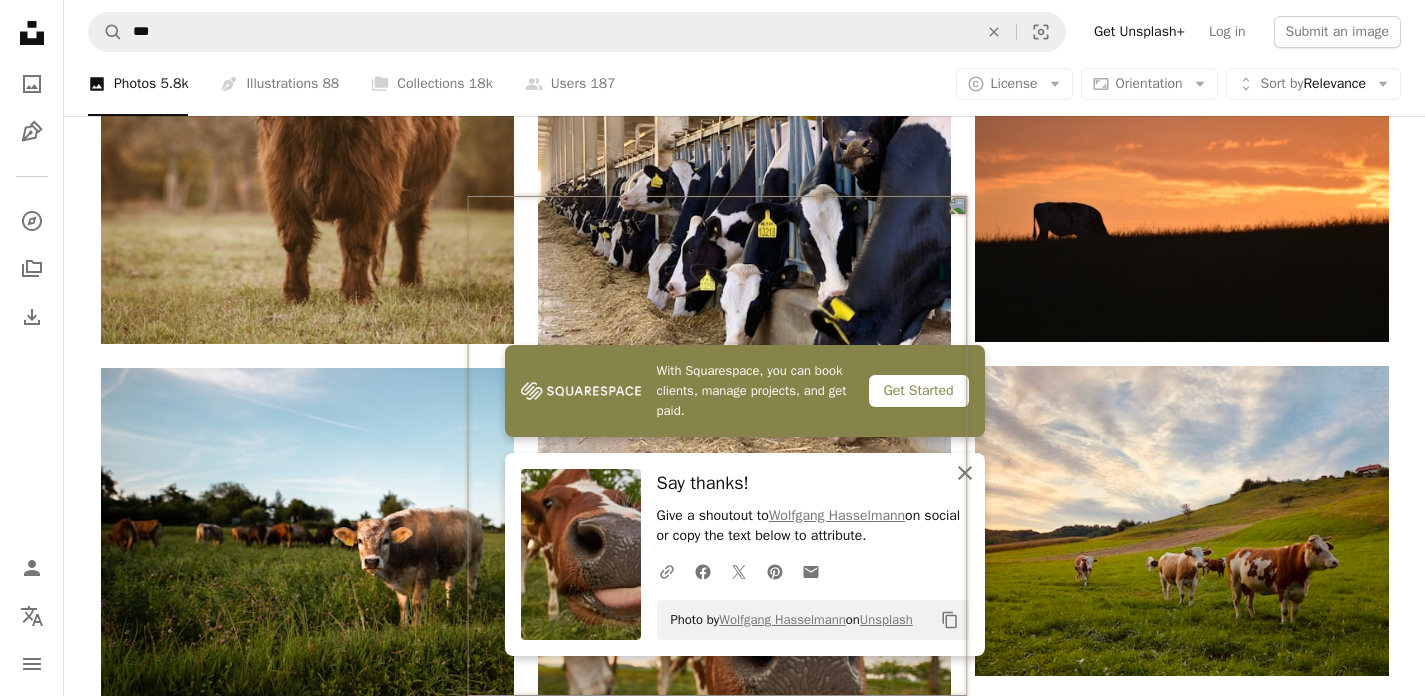 click on "An X shape" 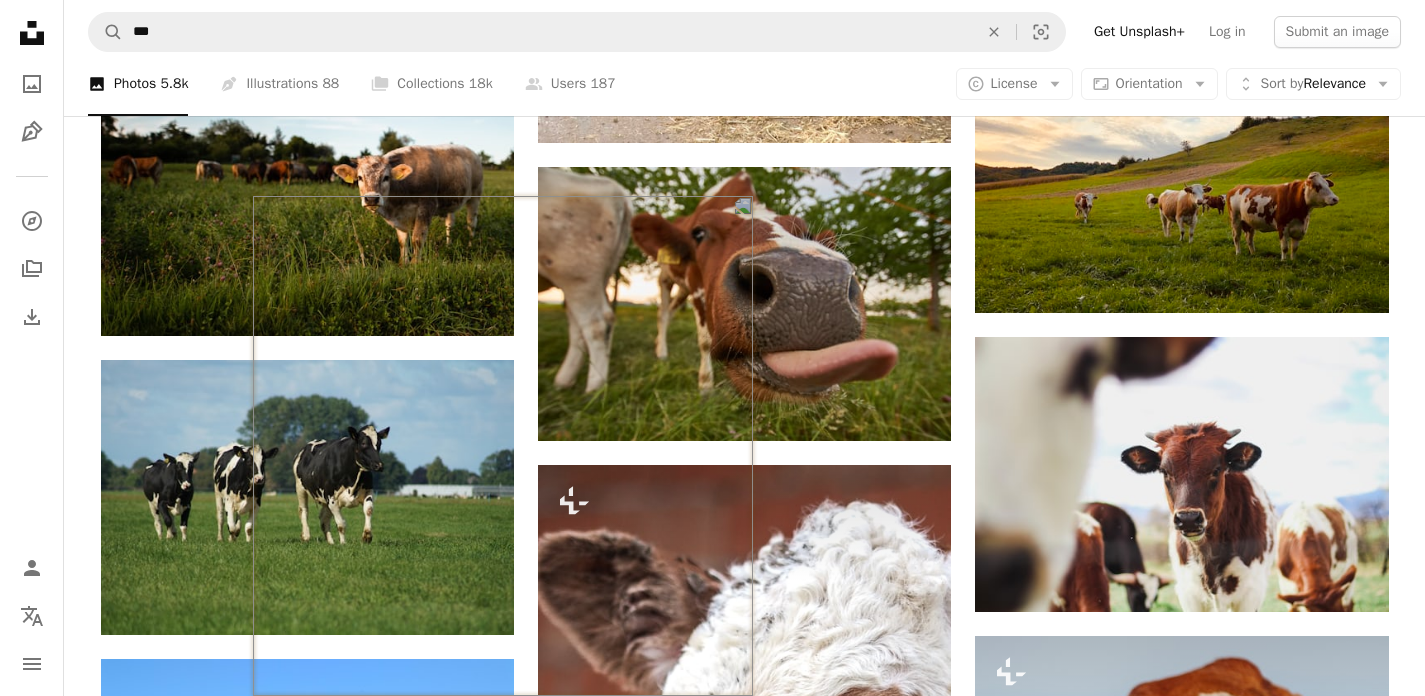 scroll, scrollTop: 9769, scrollLeft: 0, axis: vertical 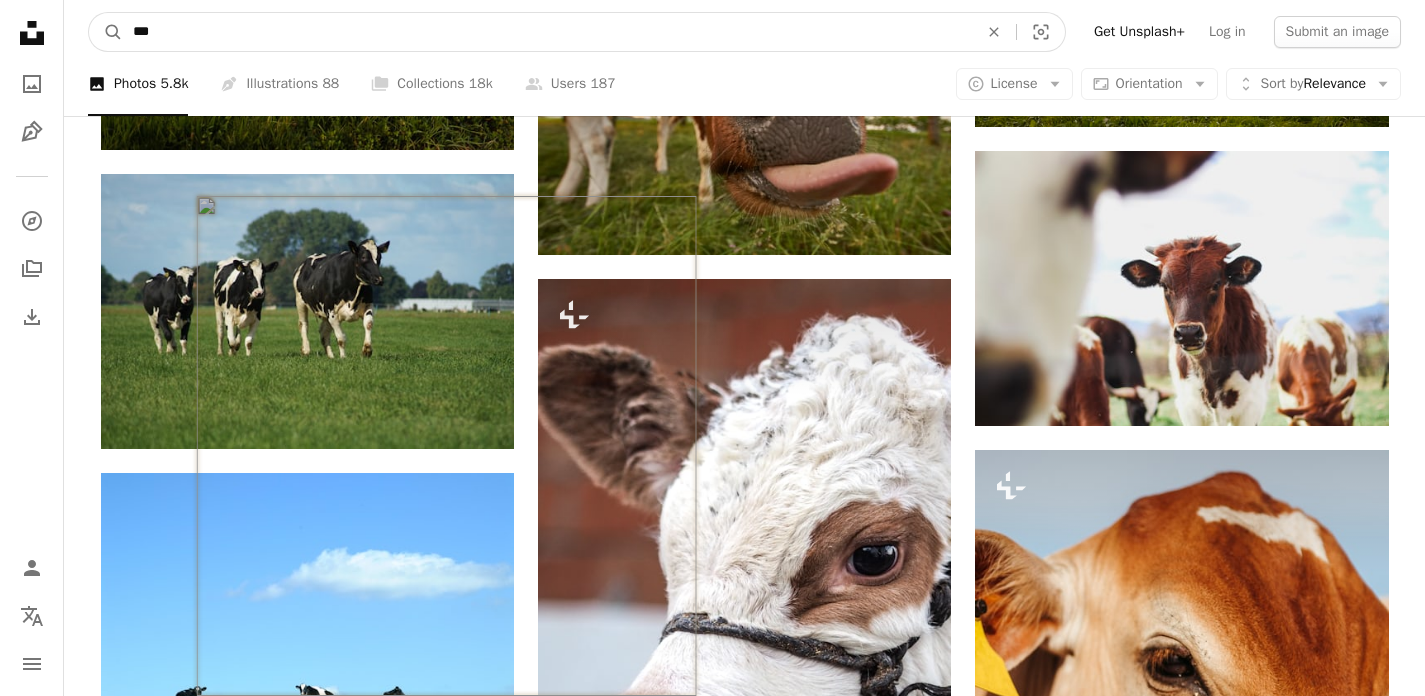click on "***" at bounding box center [547, 32] 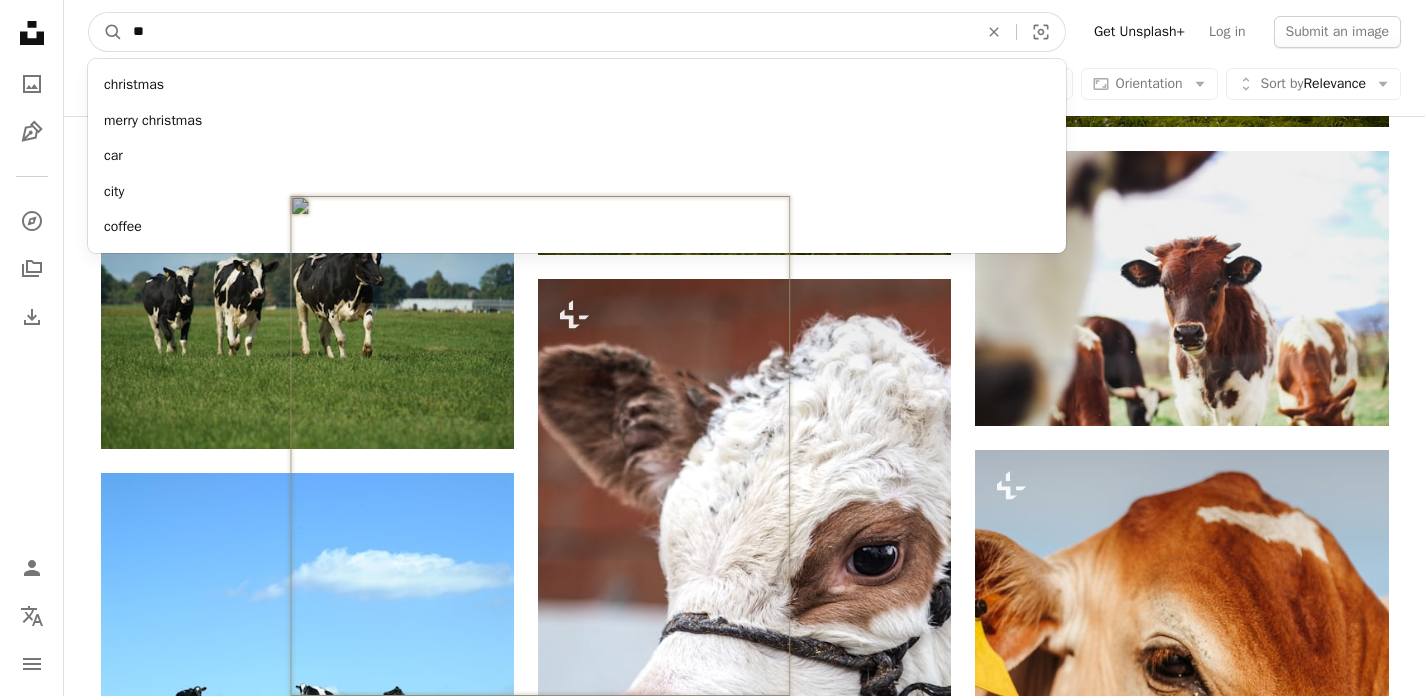 type on "***" 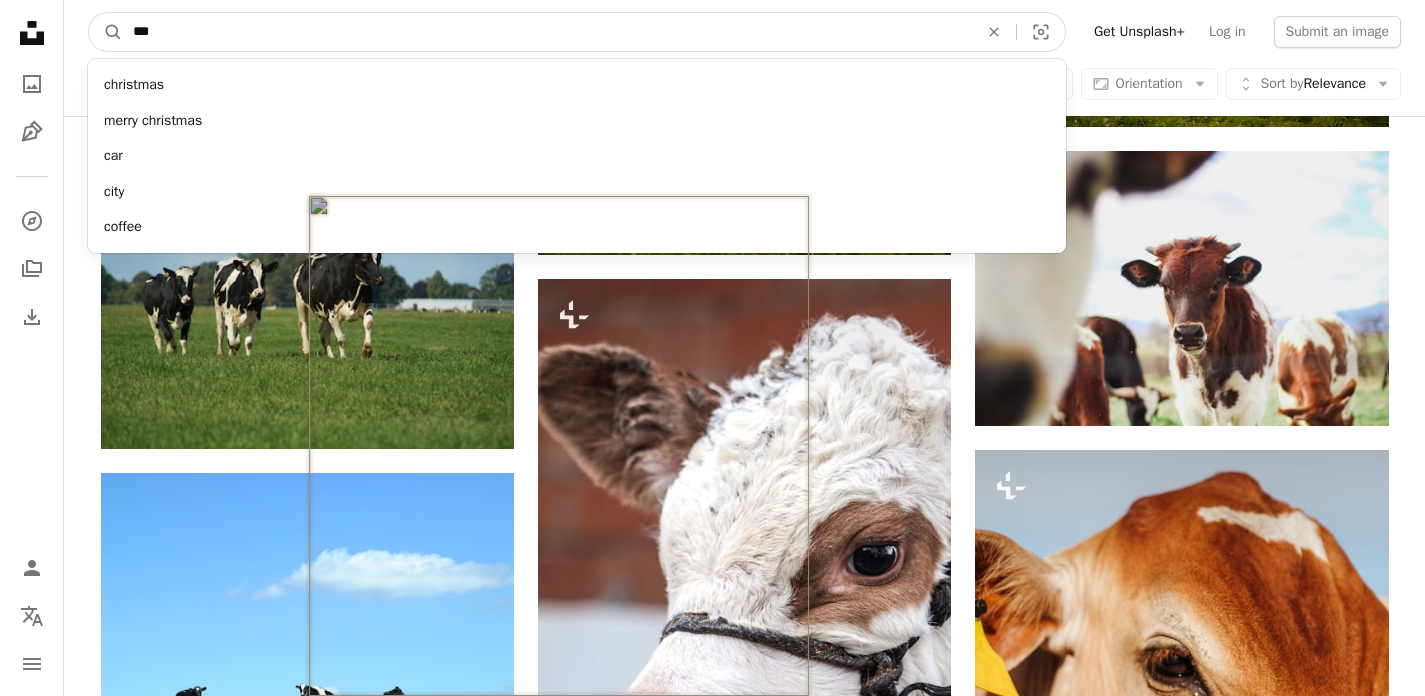 click on "A magnifying glass" at bounding box center (106, 32) 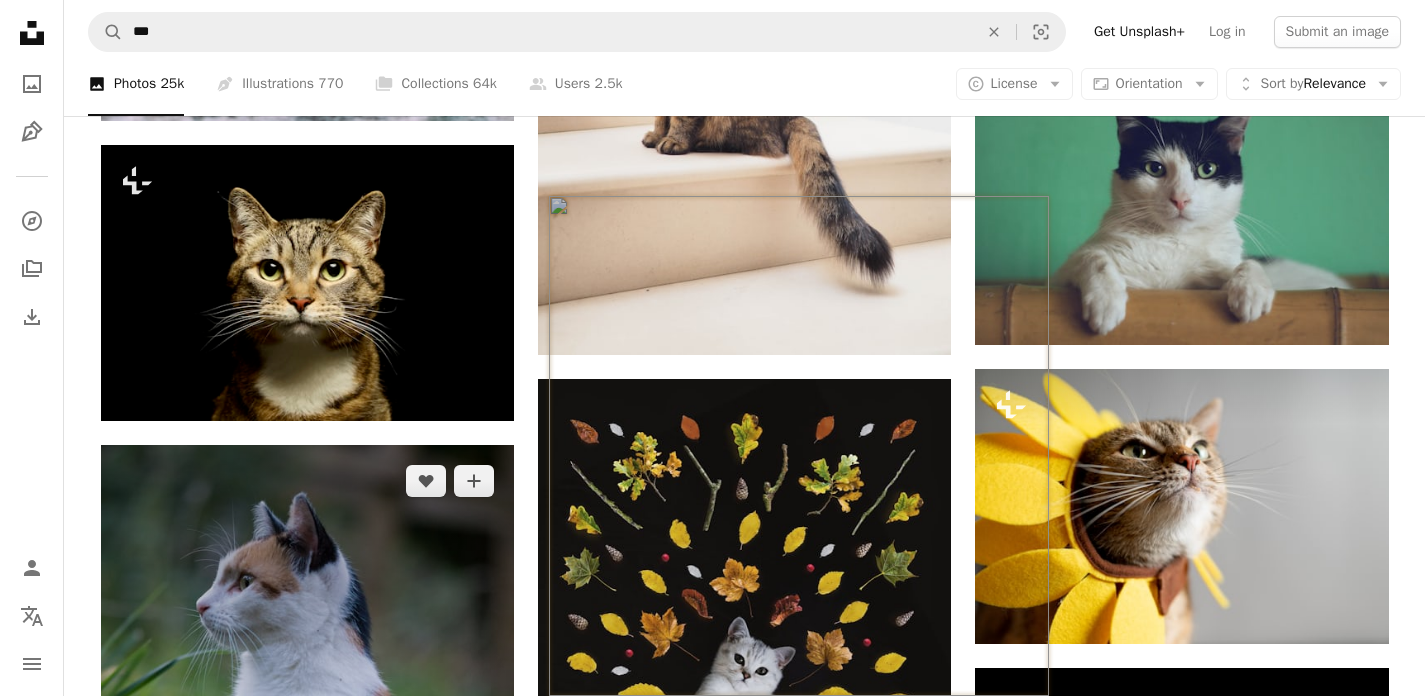 scroll, scrollTop: 1322, scrollLeft: 0, axis: vertical 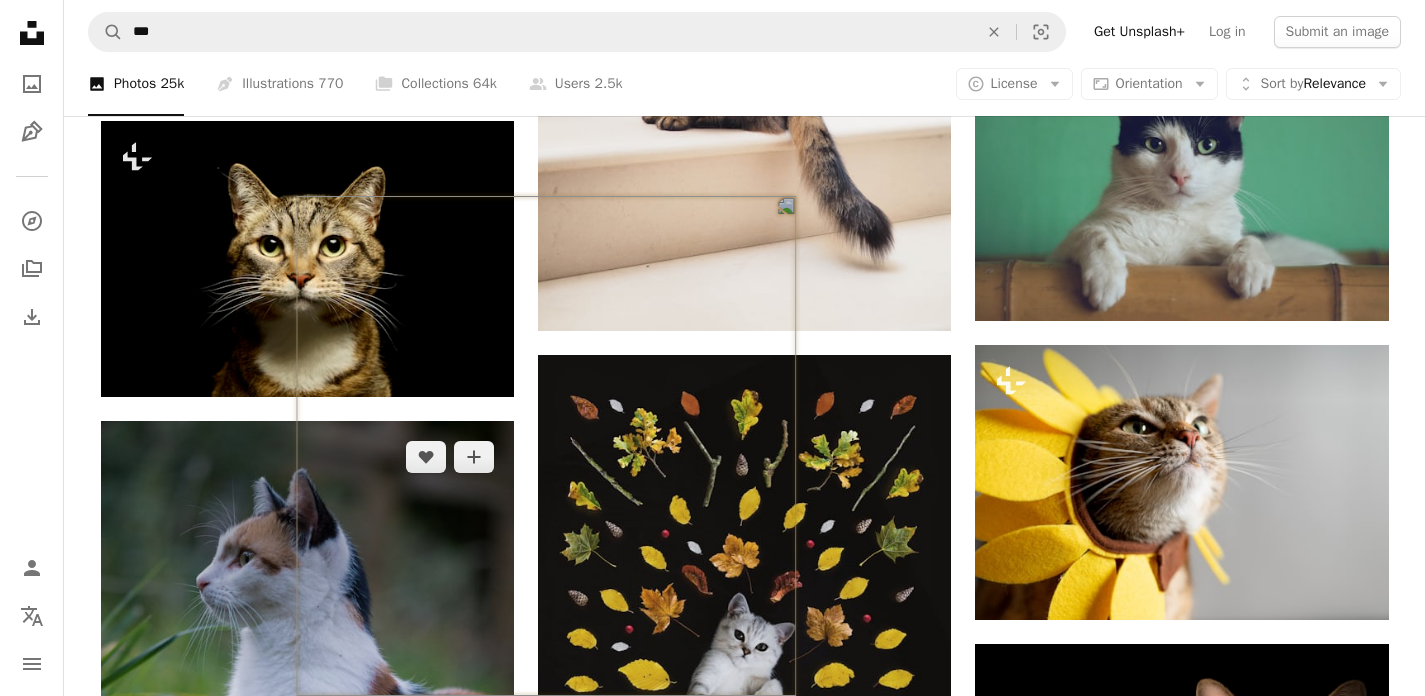 click at bounding box center (307, 732) 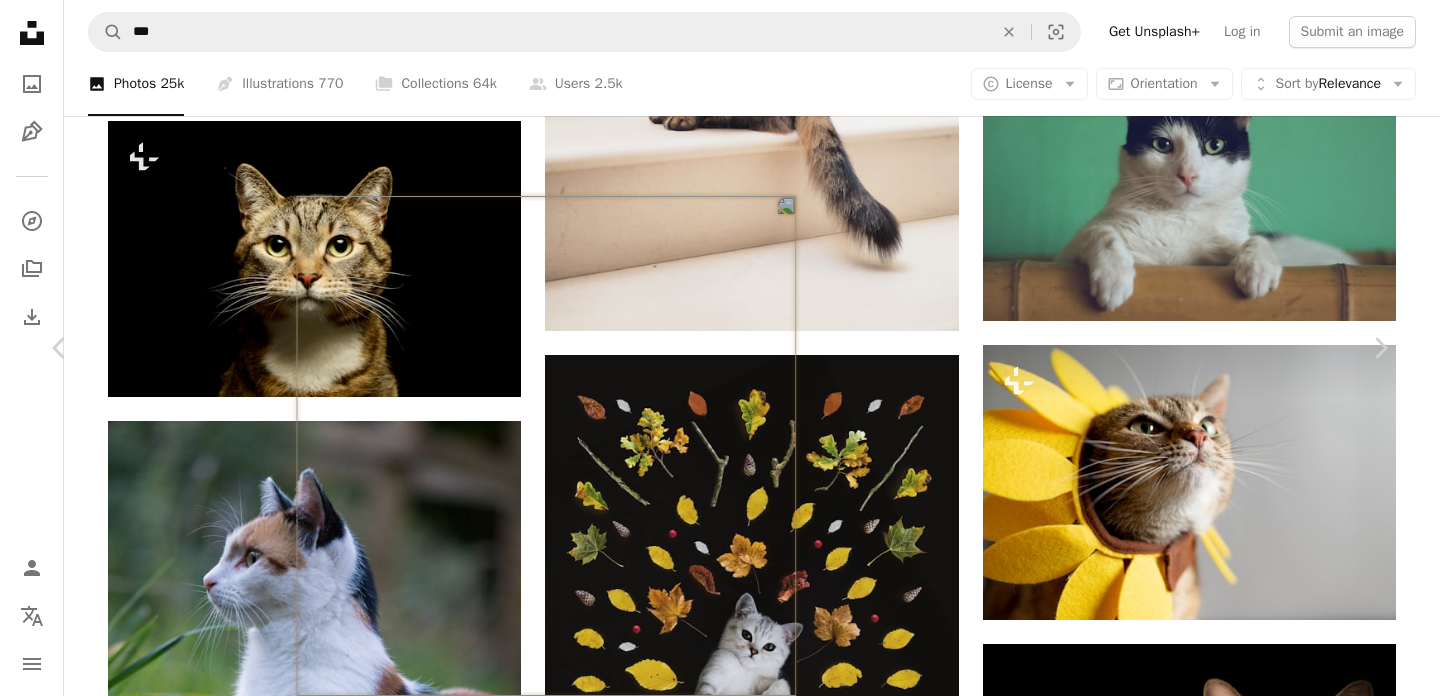 click on "An X shape Chevron left Chevron right [PERSON] [LAST] A heart A plus sign Edit image Plus sign for Unsplash+ Download free Chevron down Zoom in Views [NUMBER], [NUMBER] Downloads [NUMBER] A forward-right arrow Share Info icon Info More Actions Calendar outlined Published on August [DAY], [YEAR] Camera [BRAND], [MODEL] Safety Free to use under the Unsplash License cat black animal free green white beauty life park eyes pet cat wallpaper brown colors mammal kitty cat background sight chase chasing Backgrounds Browse premium related images on iStock | Save 20% with code UNSPLASH20 View more on iStock ↗ Related images A heart A plus sign [PERSON] Arrow pointing down Plus sign for Unsplash+ A heart A plus sign [PERSON] For Unsplash+ A lock Download A heart A plus sign [PERSON] Arrow pointing down A heart A plus sign [PERSON] Arrow pointing down A heart A plus sign [PERSON] Arrow pointing down A heart A plus sign [PERSON] Arrow pointing down A heart A plus sign [PERSON] Arrow pointing down A heart A plus sign [PERSON] [PERSON]" at bounding box center (720, 4558) 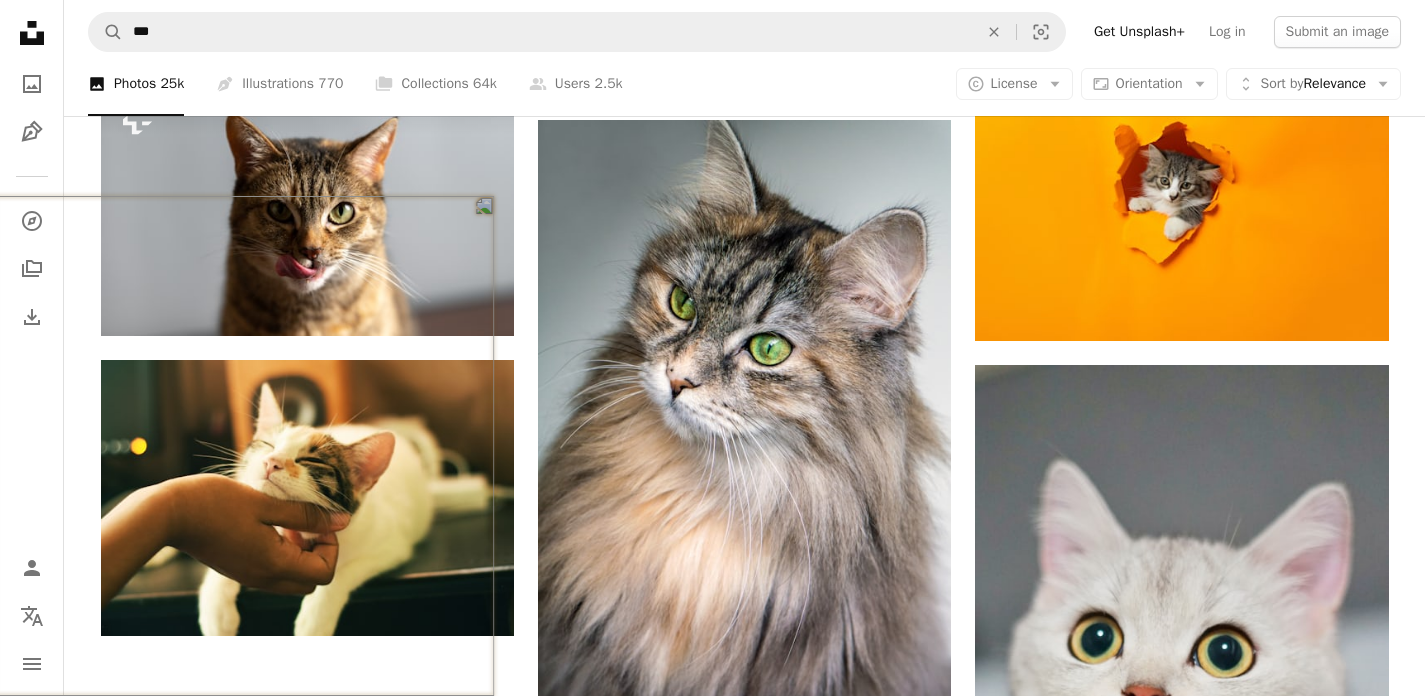 scroll, scrollTop: 2648, scrollLeft: 0, axis: vertical 